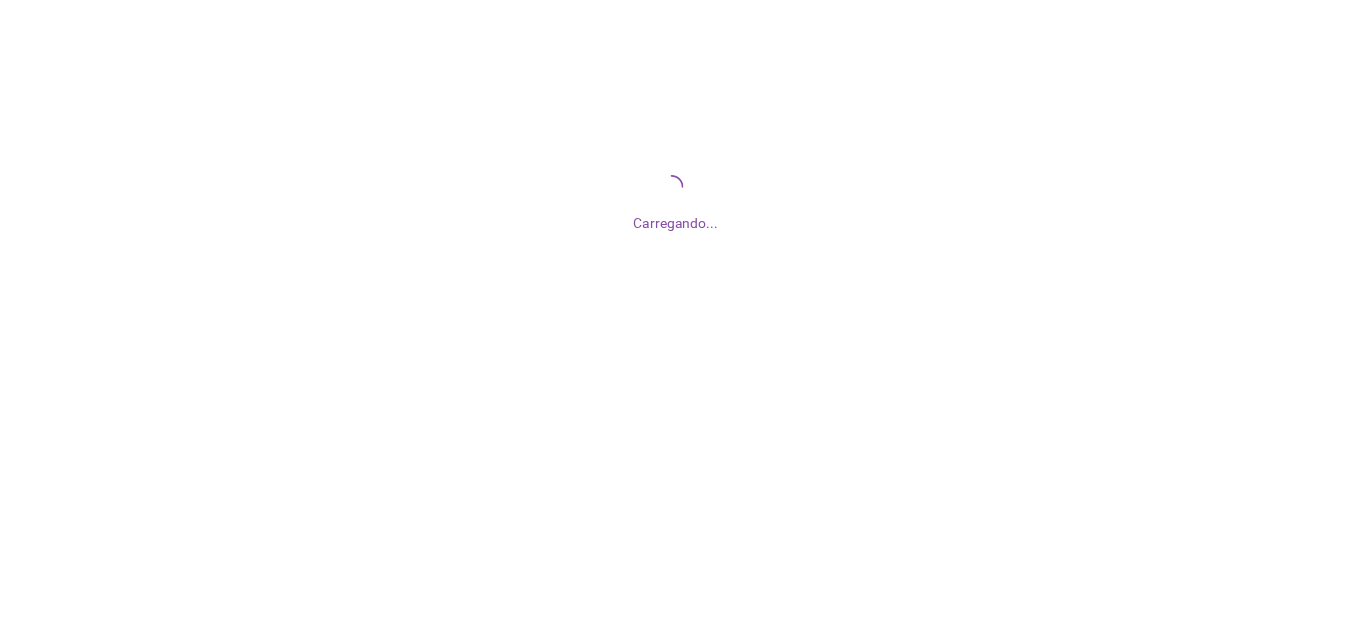 scroll, scrollTop: 0, scrollLeft: 0, axis: both 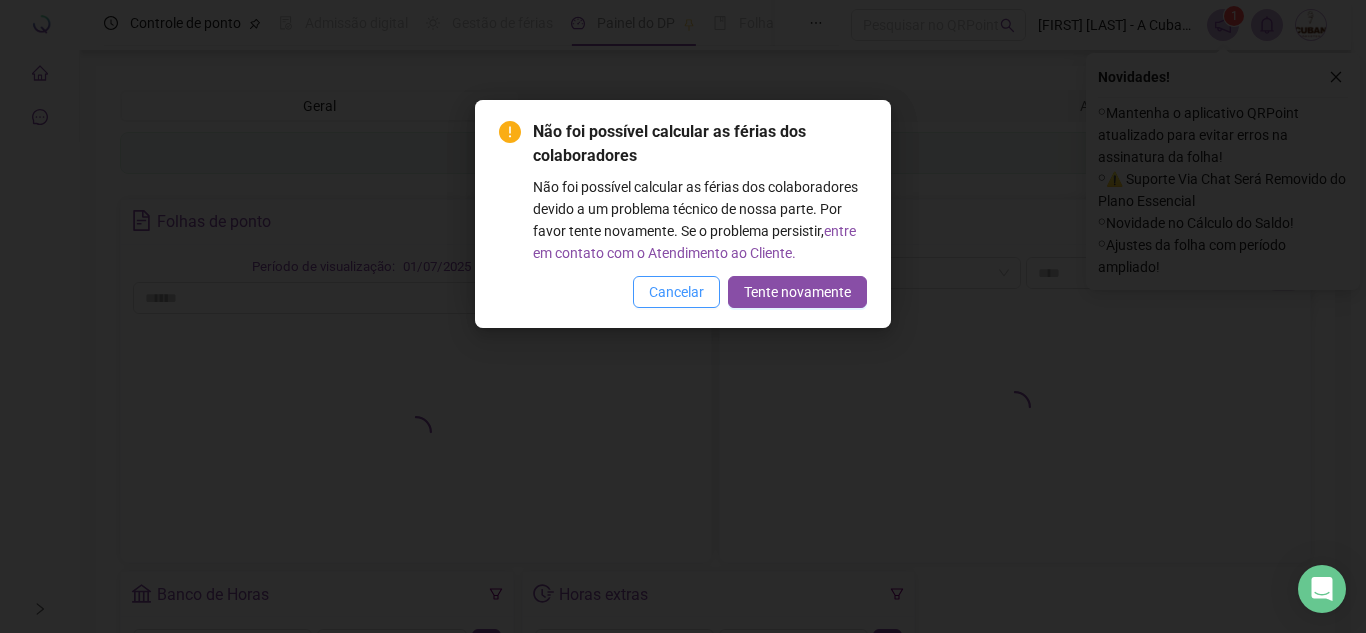 click on "Cancelar" at bounding box center [676, 292] 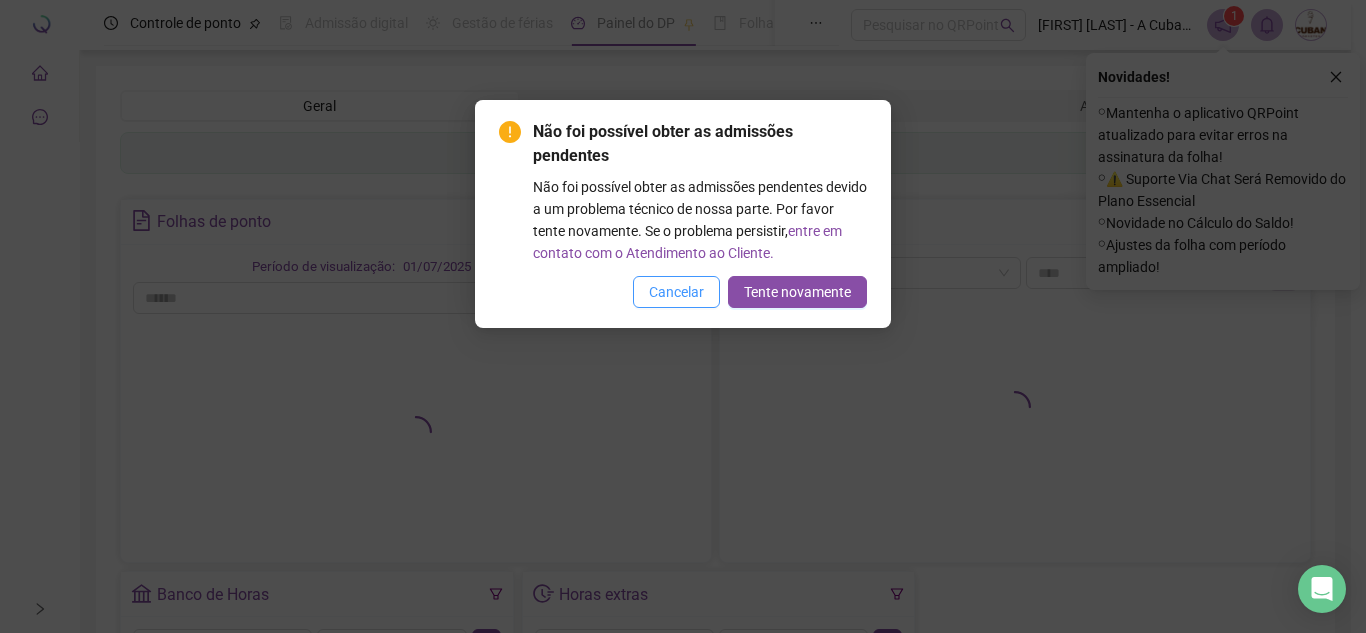 click on "Cancelar" at bounding box center [676, 292] 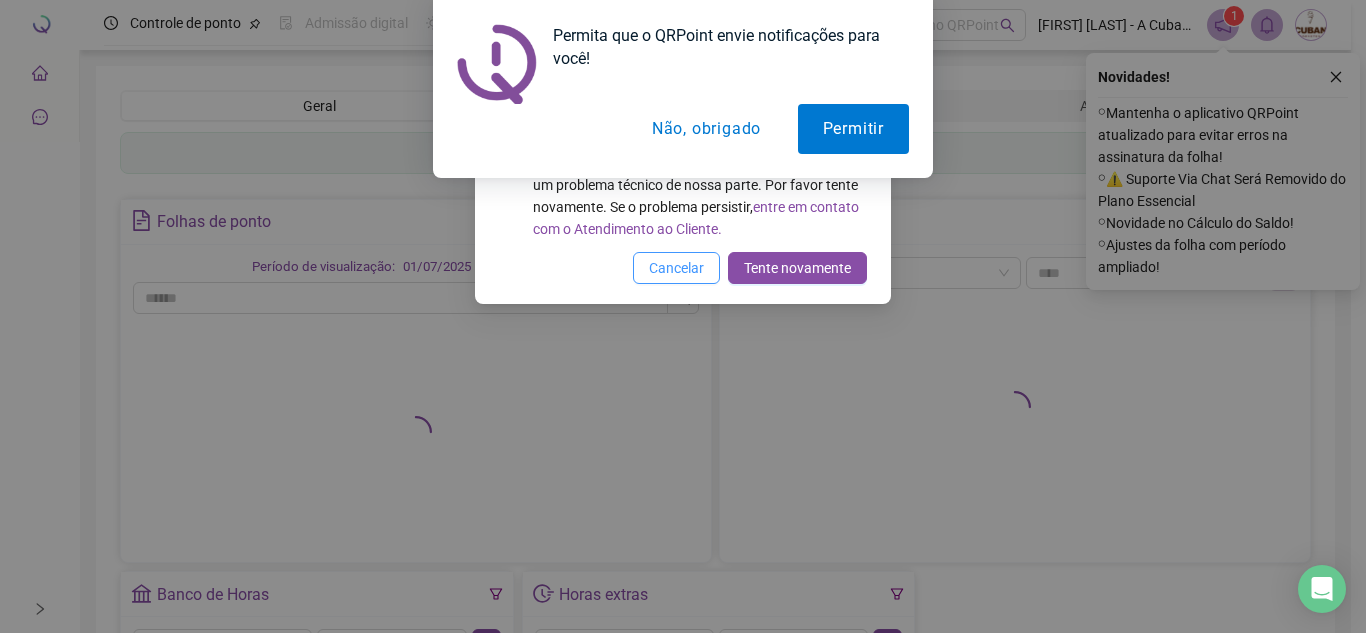 click on "Cancelar" at bounding box center [676, 268] 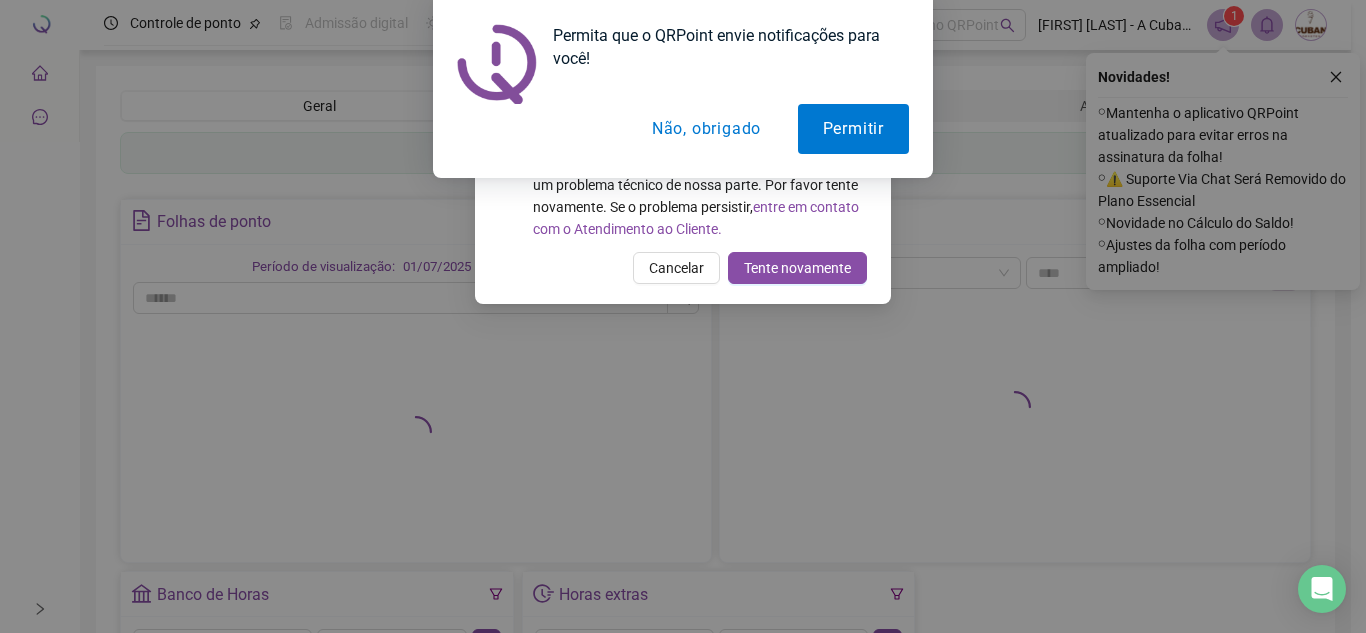 click on "Não, obrigado" at bounding box center [706, 129] 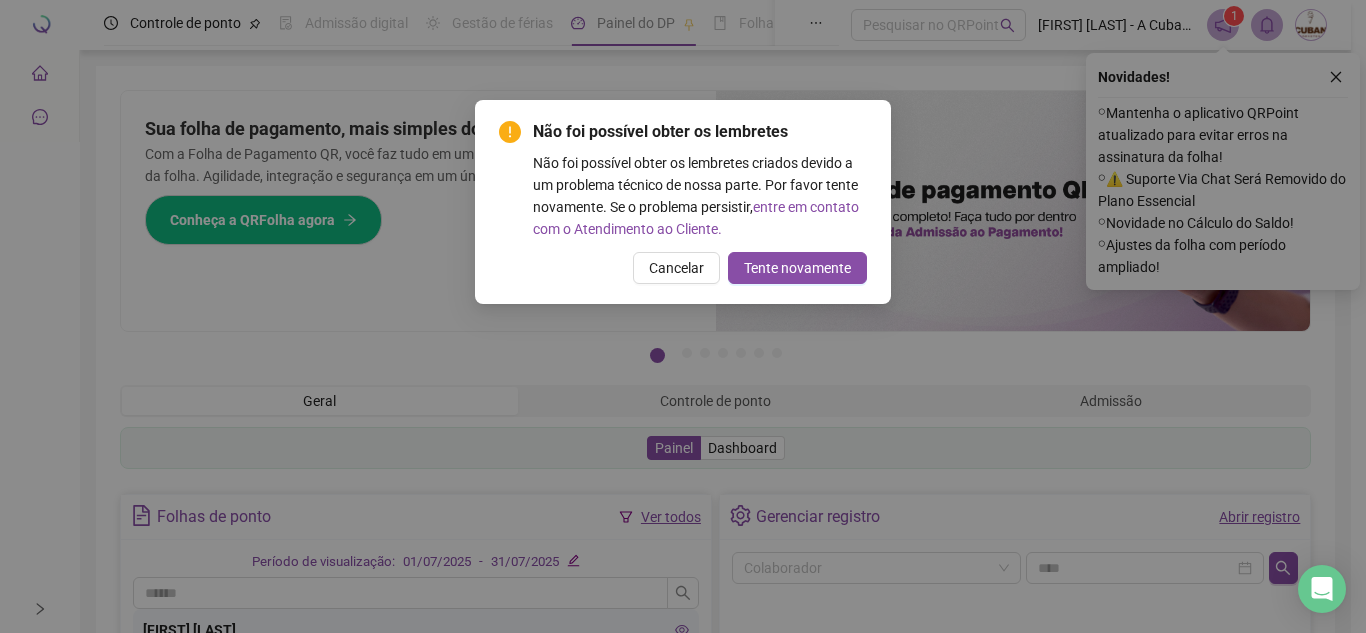 click on "Permita que o QRPoint envie notificações para você! Permitir Não, obrigado" at bounding box center [683, 89] 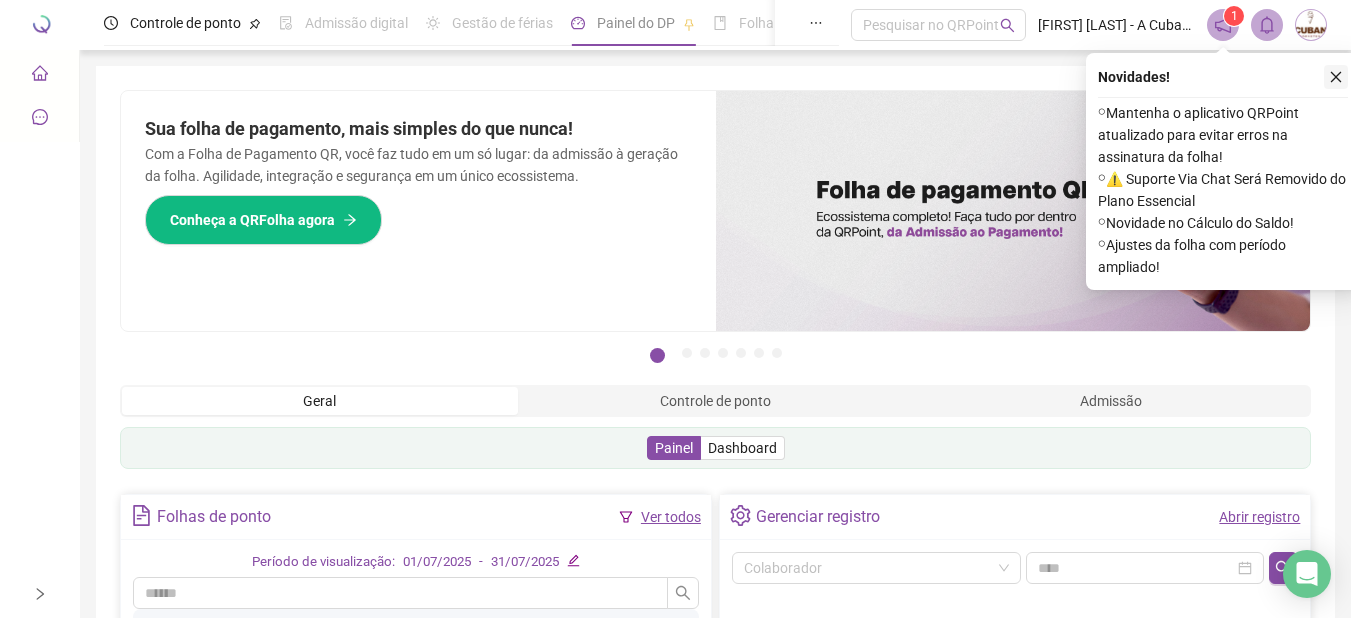 click at bounding box center [1336, 77] 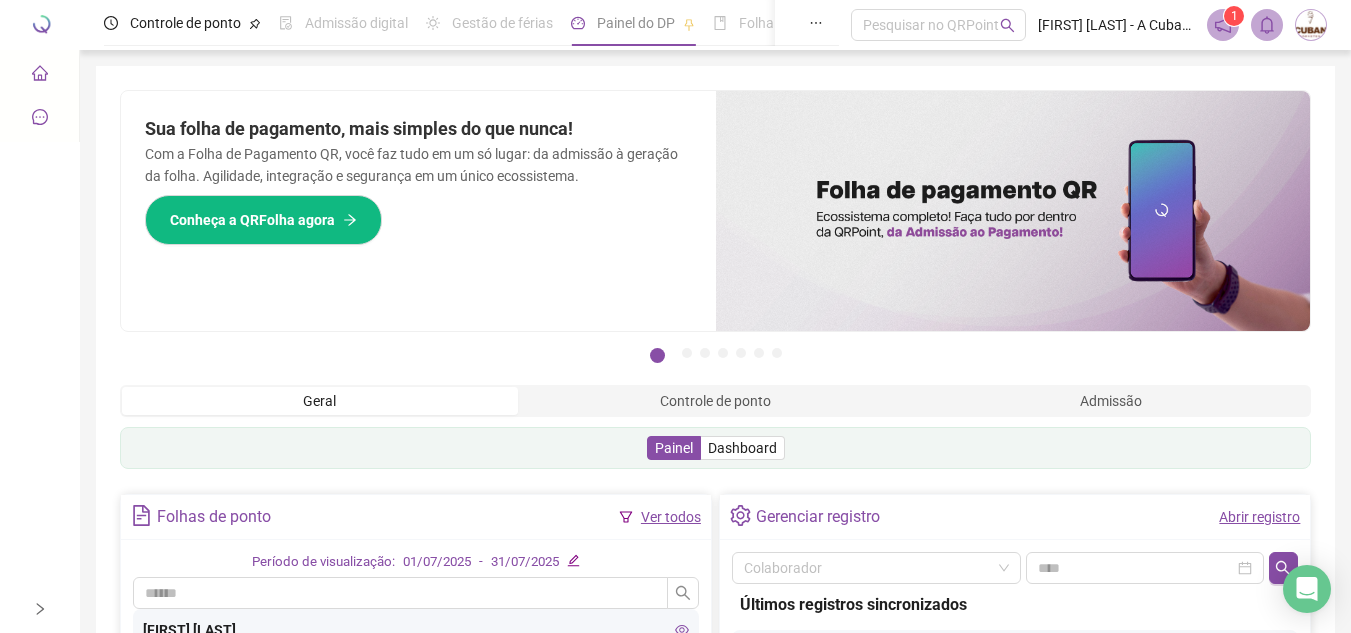 click 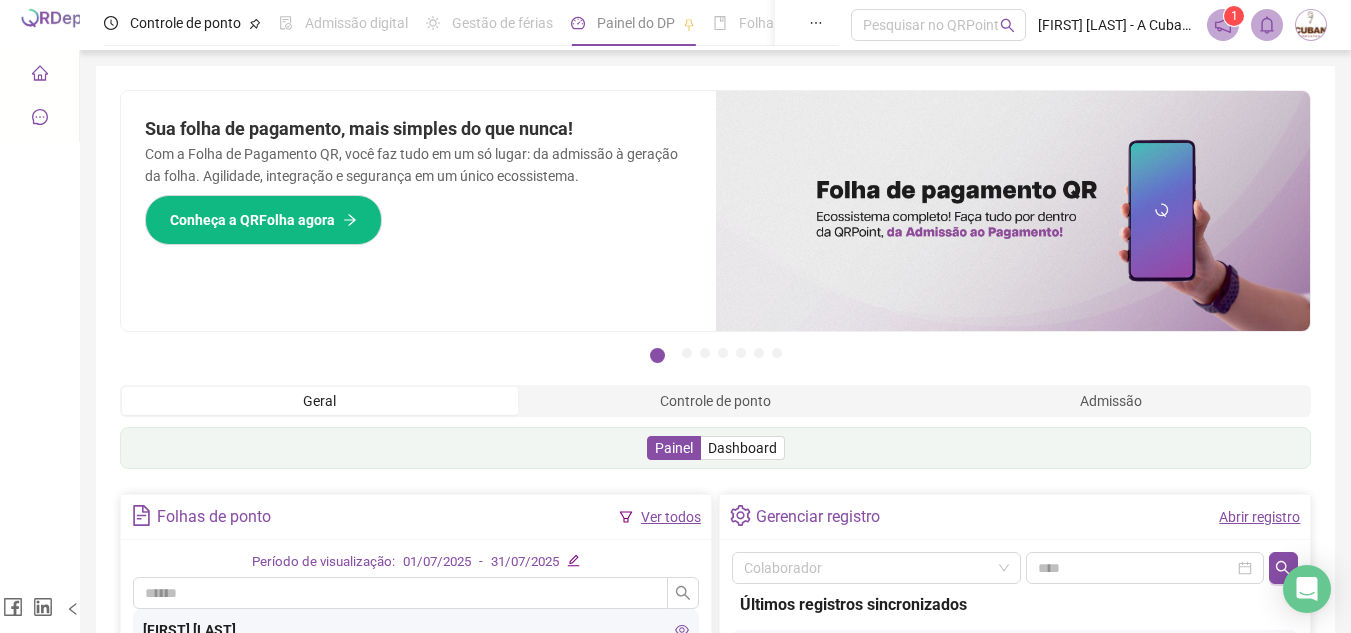 click 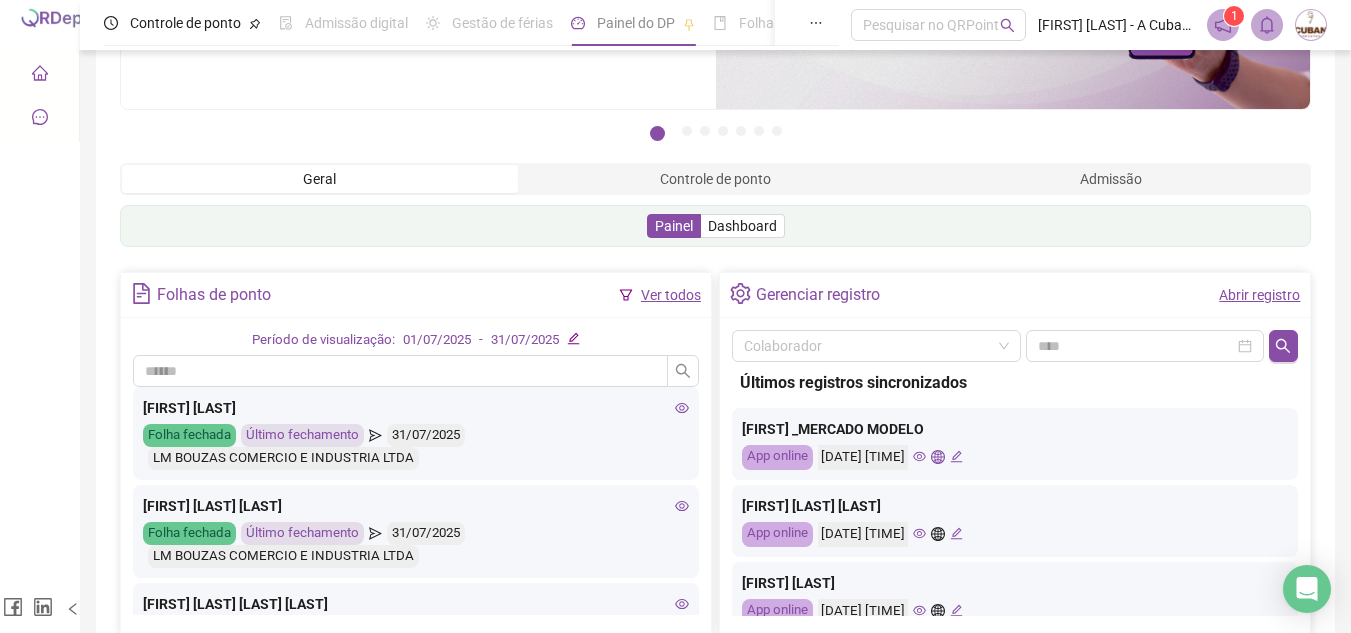scroll, scrollTop: 0, scrollLeft: 0, axis: both 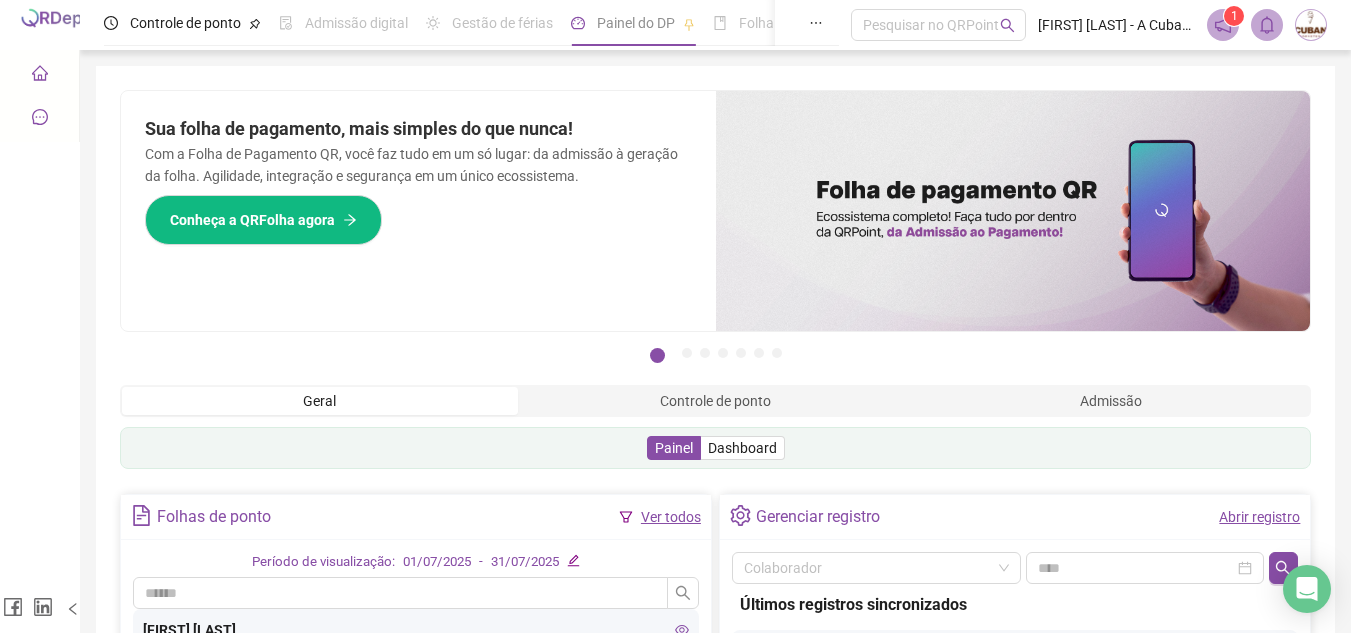 click 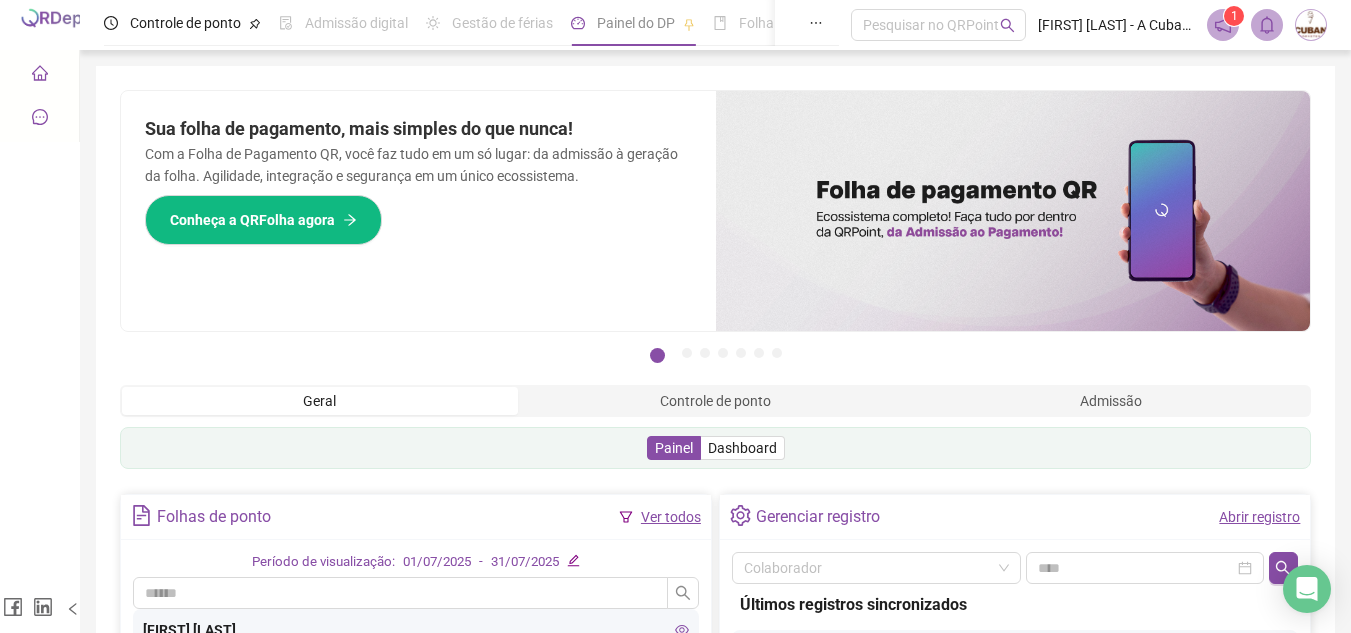 click on "Painel de controle" at bounding box center [39, 74] 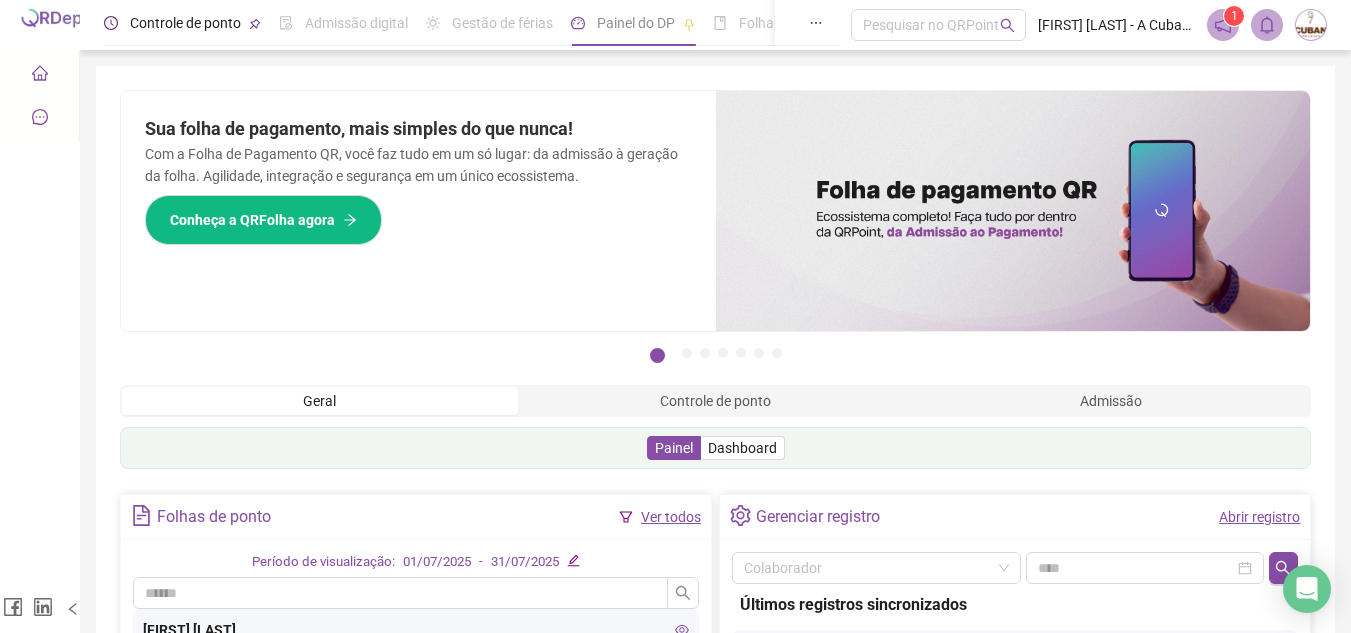 click on "Controle de ponto" at bounding box center (185, 23) 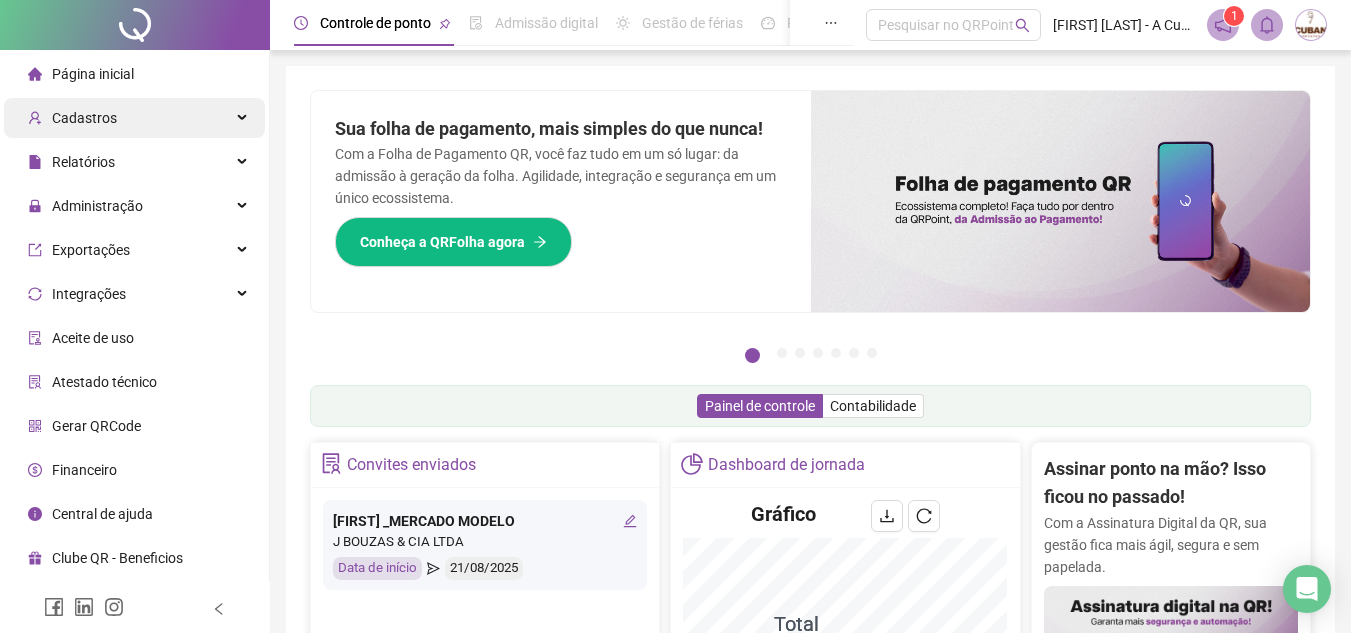 click on "Cadastros" at bounding box center [134, 118] 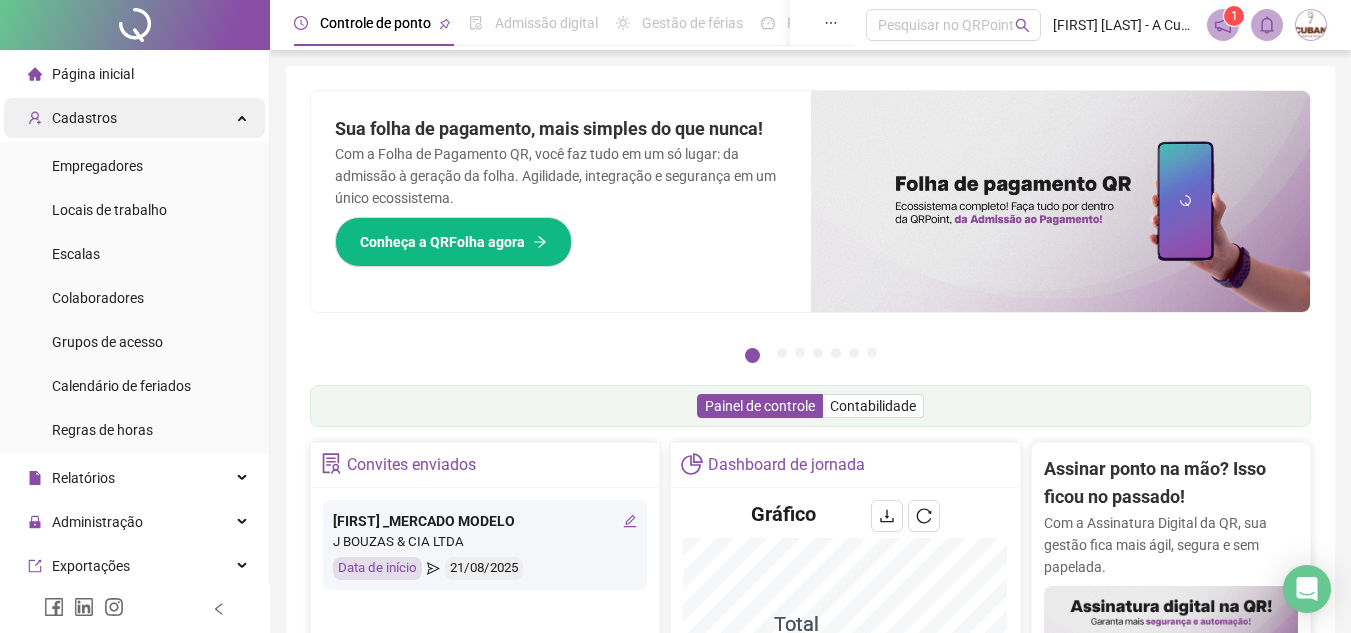 click on "Cadastros" at bounding box center [134, 118] 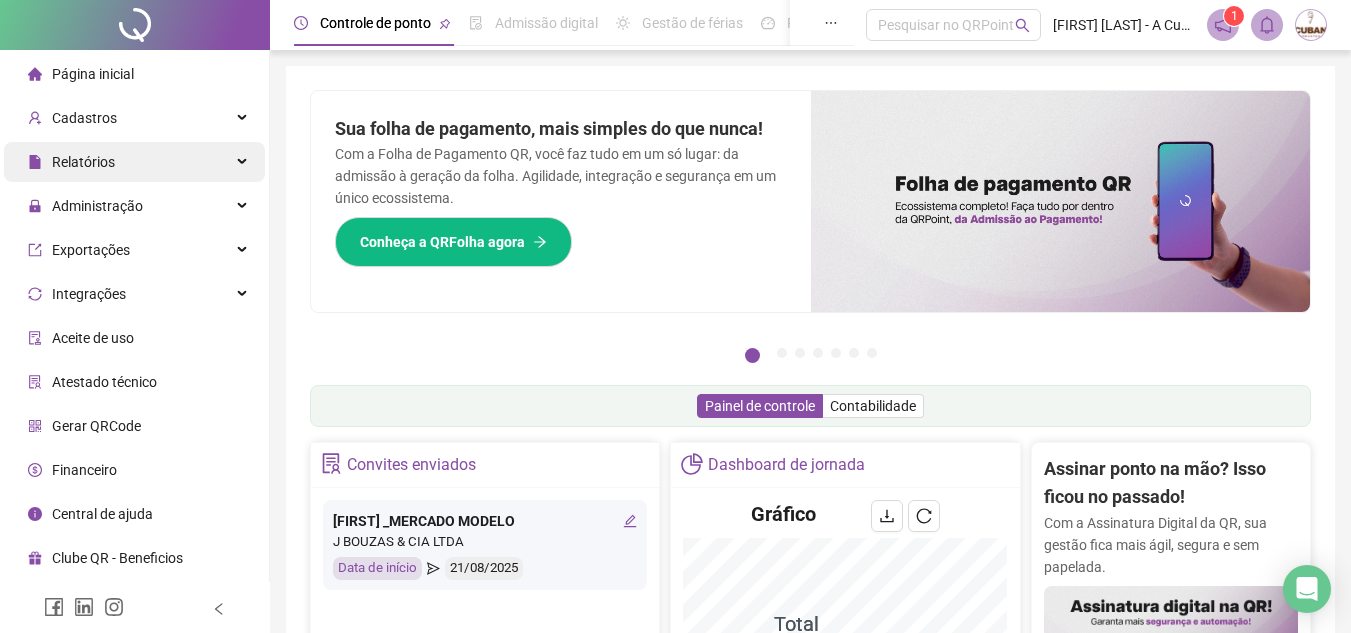 click on "Relatórios" at bounding box center [134, 162] 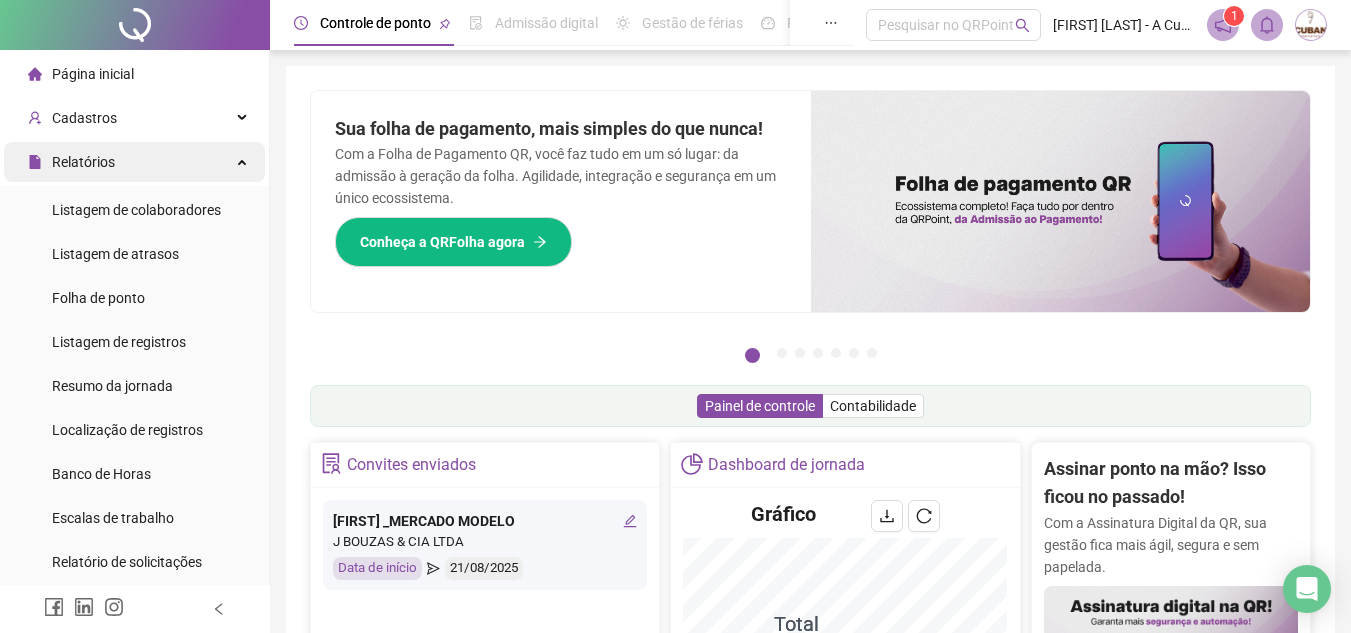 click on "Relatórios" at bounding box center [134, 162] 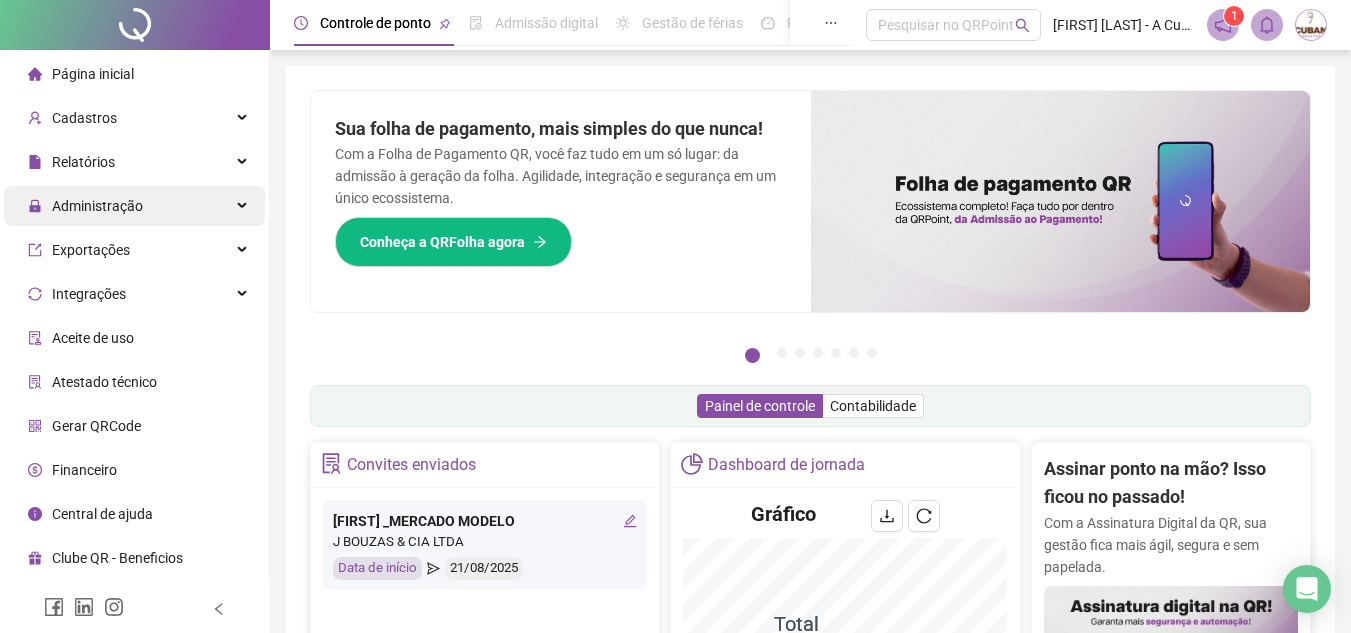 click on "Administração" at bounding box center (134, 206) 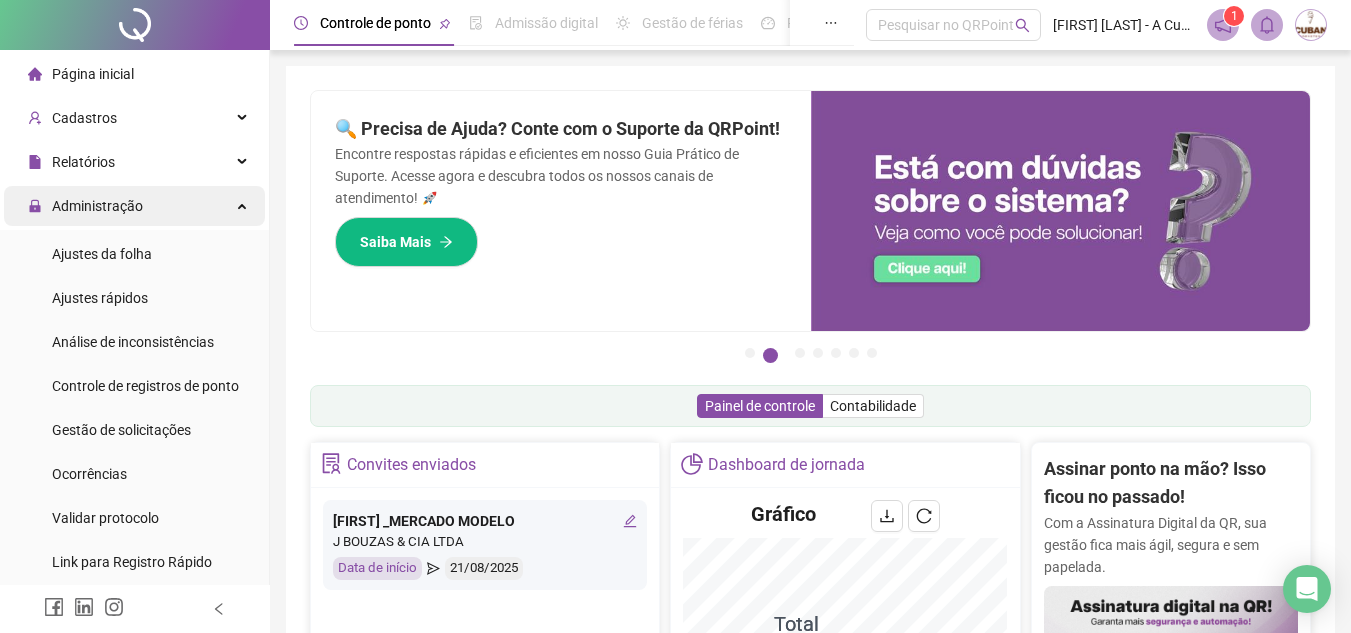 click on "Administração" at bounding box center (134, 206) 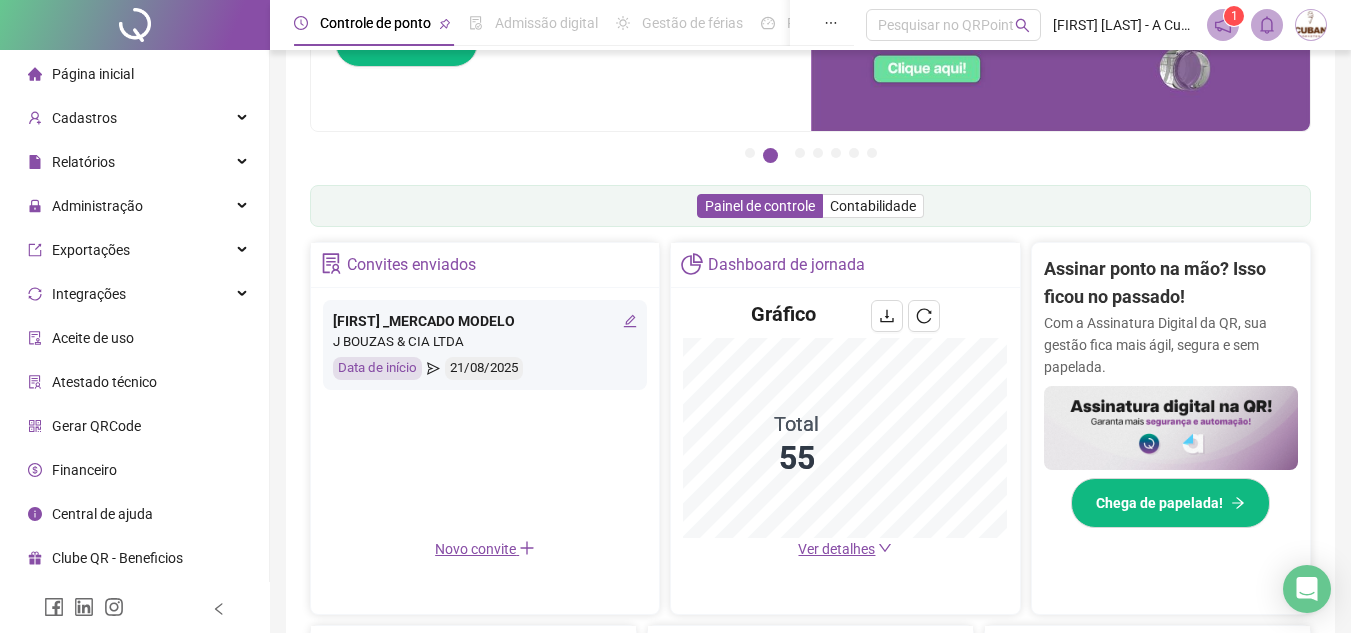 scroll, scrollTop: 0, scrollLeft: 0, axis: both 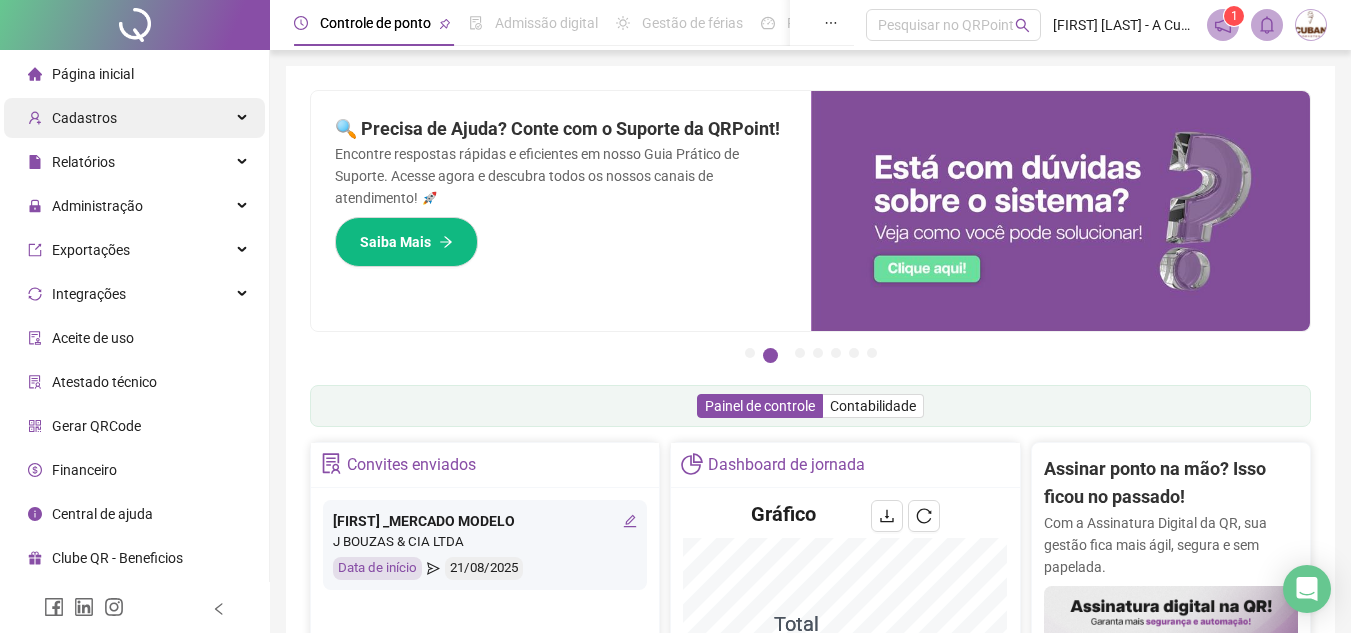 click on "Cadastros" at bounding box center [134, 118] 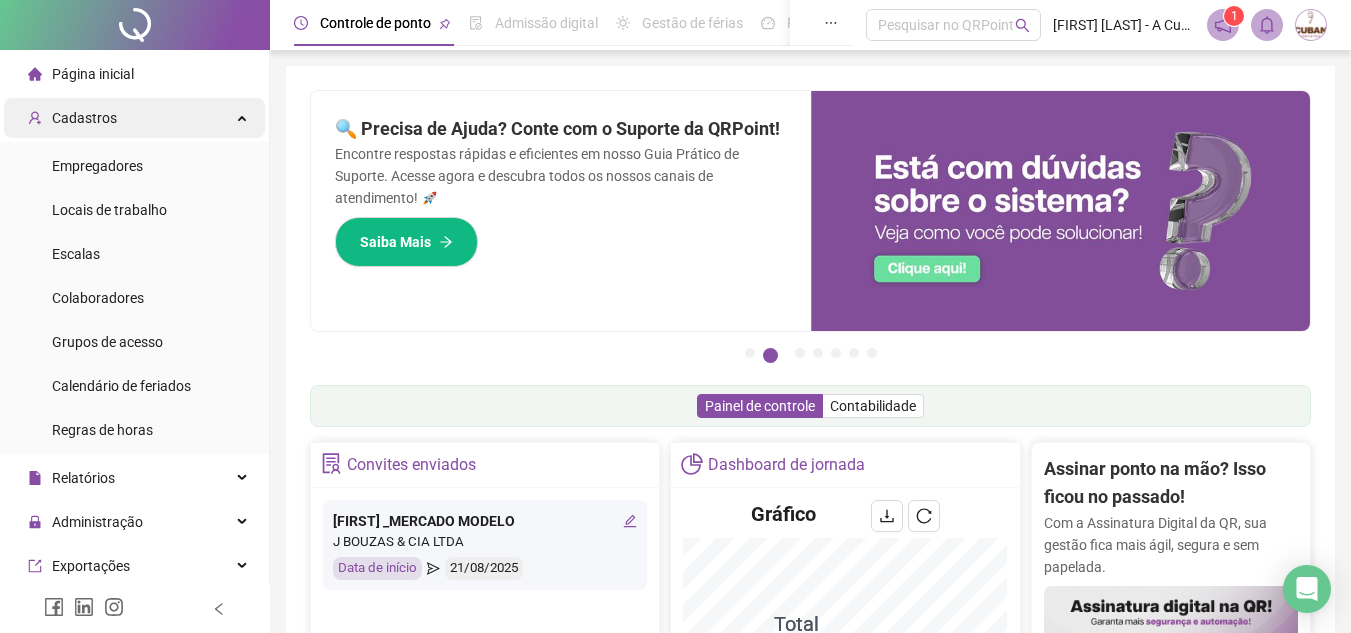 click on "Cadastros" at bounding box center (134, 118) 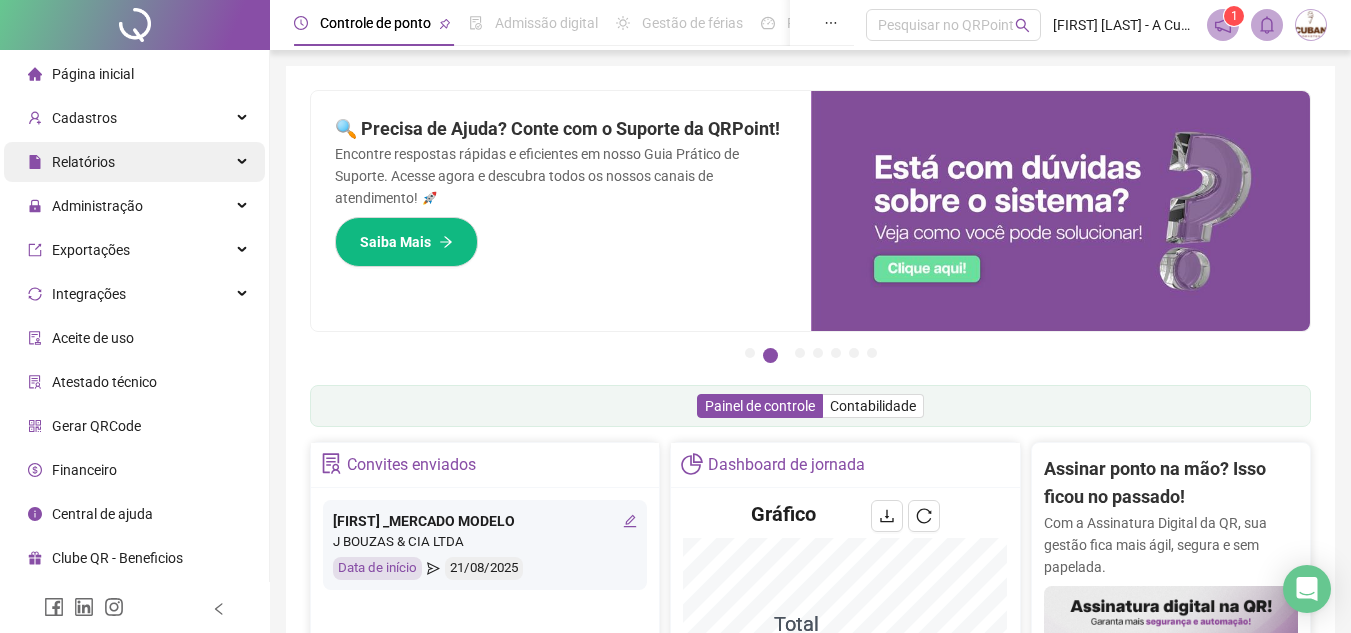 click on "Relatórios" at bounding box center [134, 162] 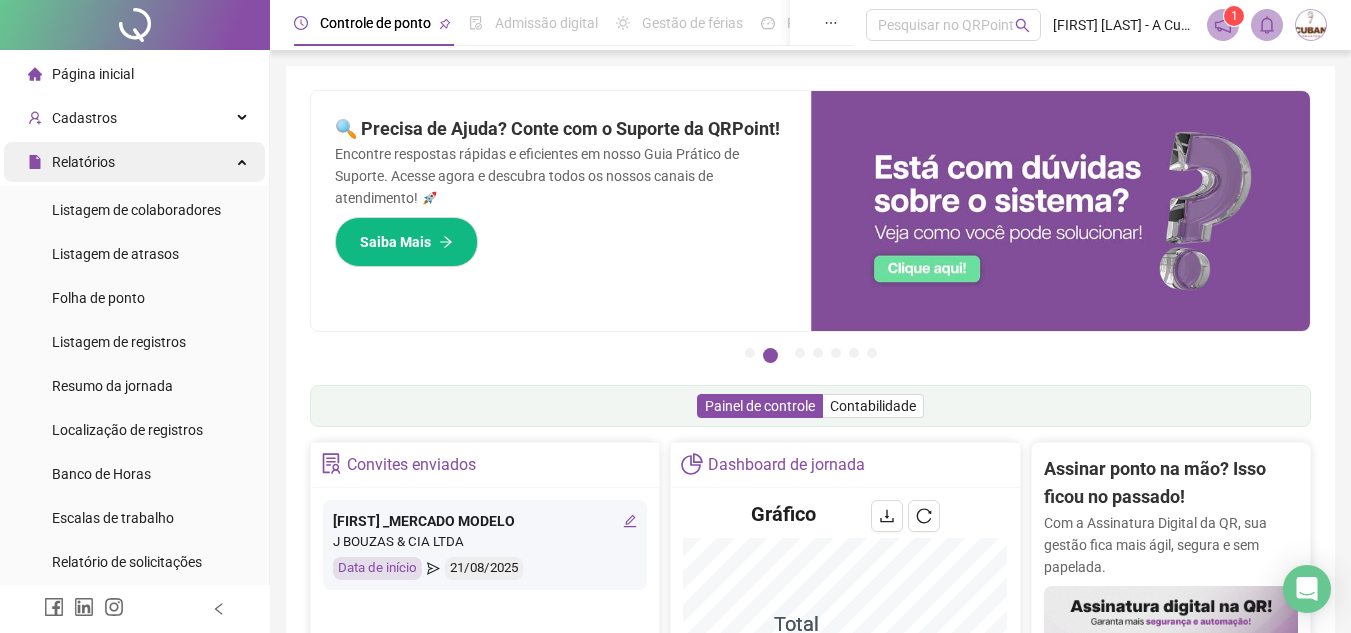 click on "Relatórios" at bounding box center (134, 162) 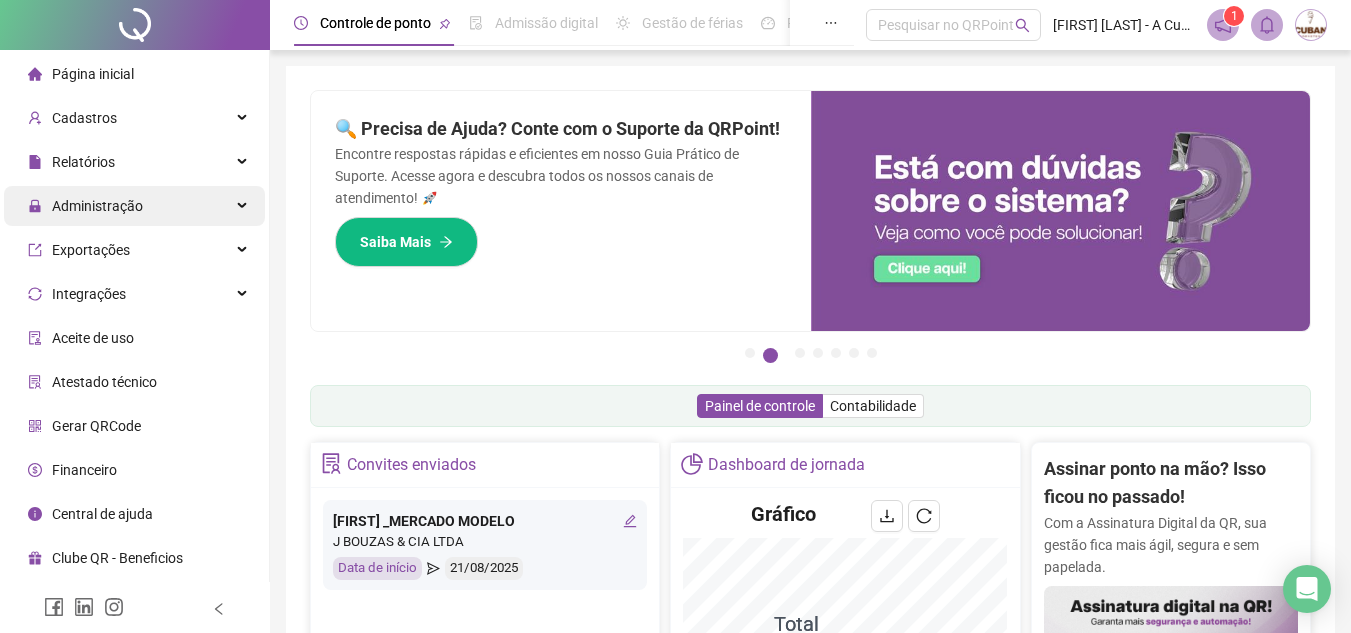click on "Administração" at bounding box center (97, 206) 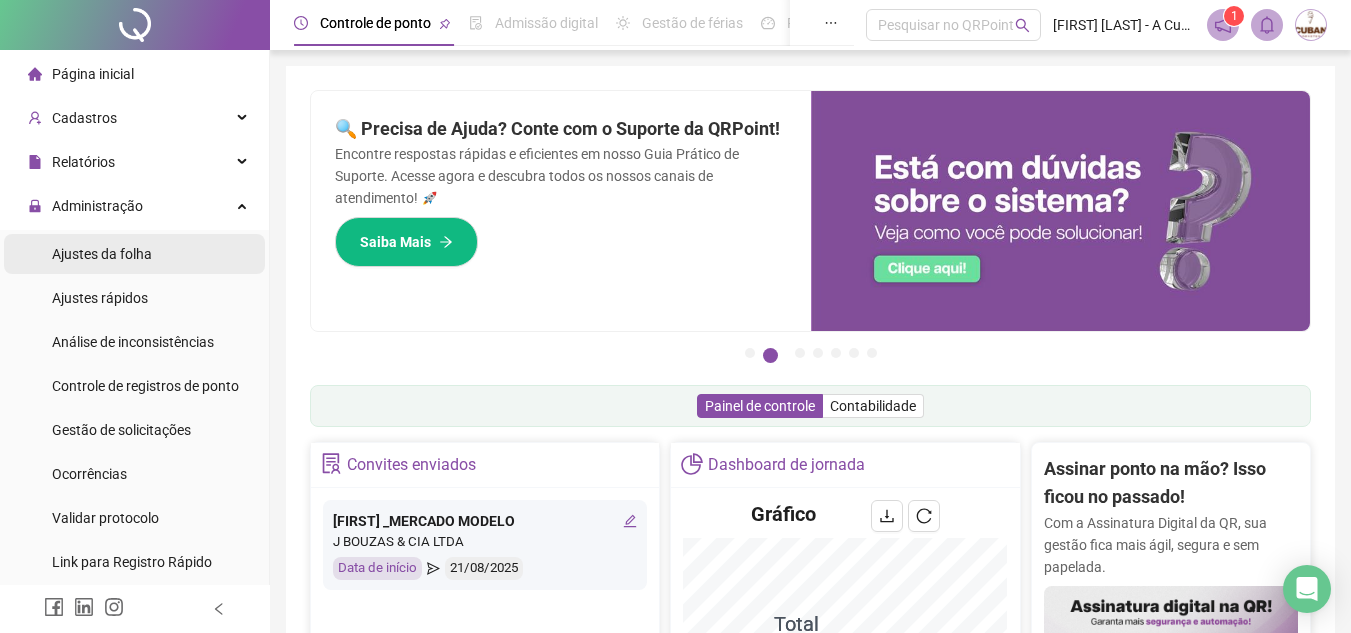 click on "Ajustes da folha" at bounding box center [102, 254] 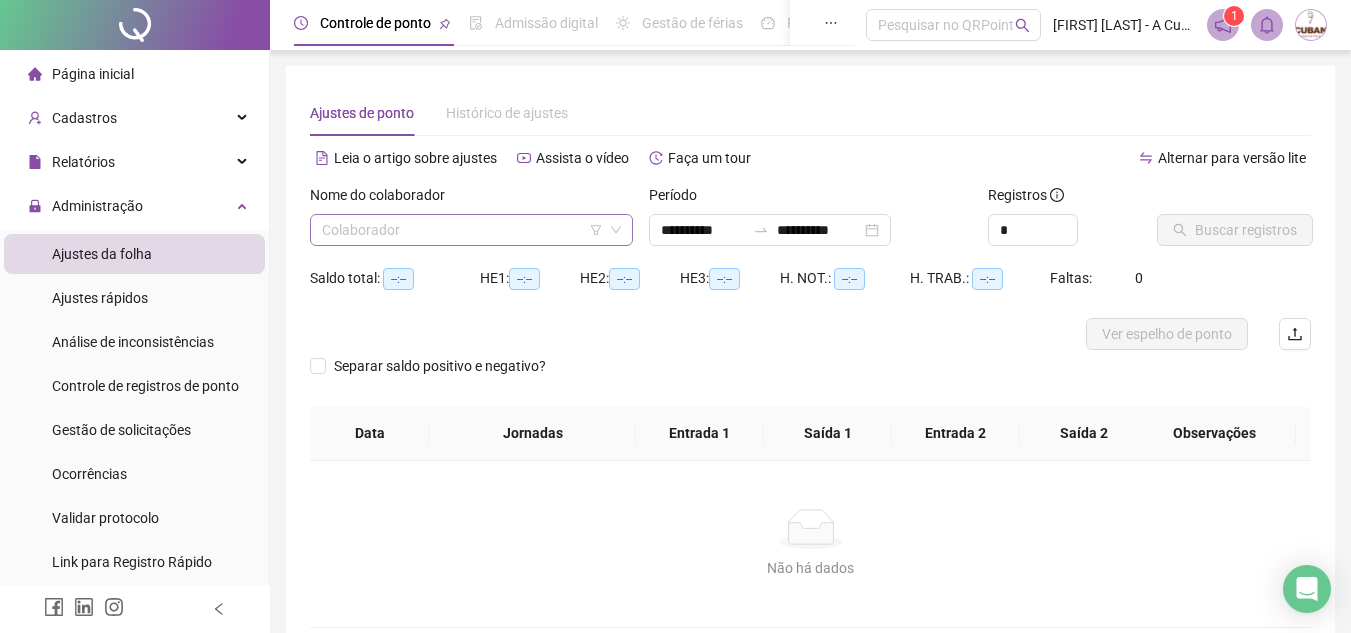 click at bounding box center (462, 230) 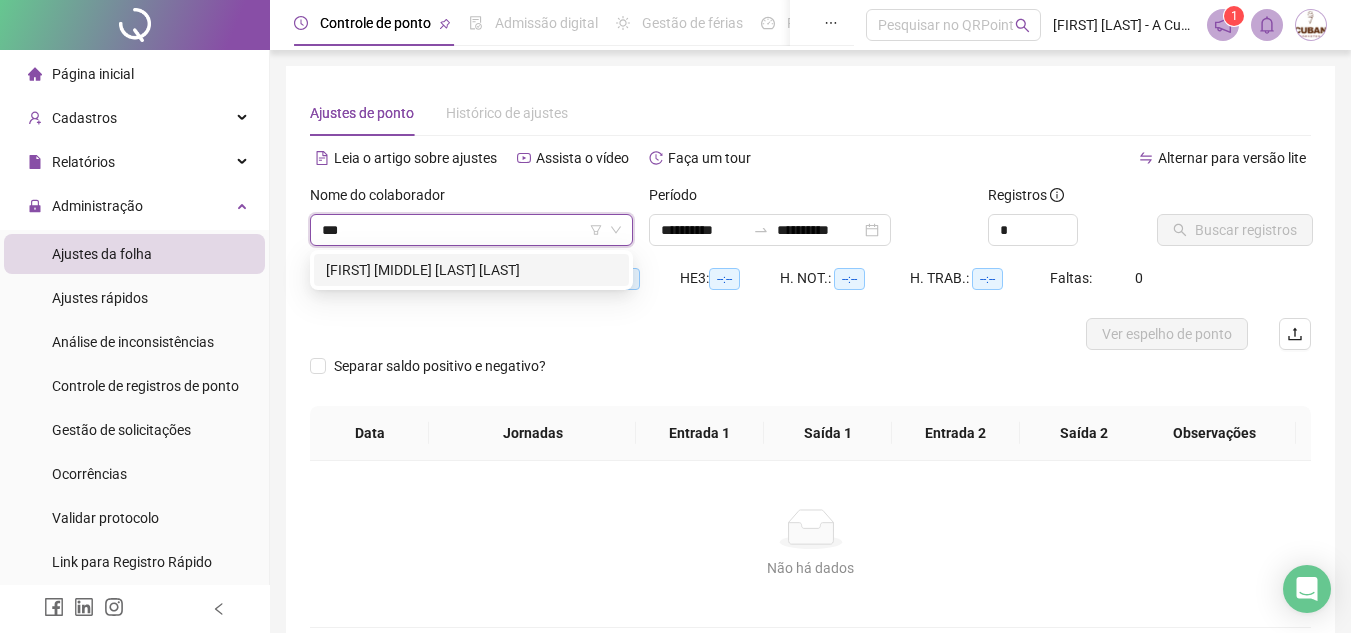 type on "****" 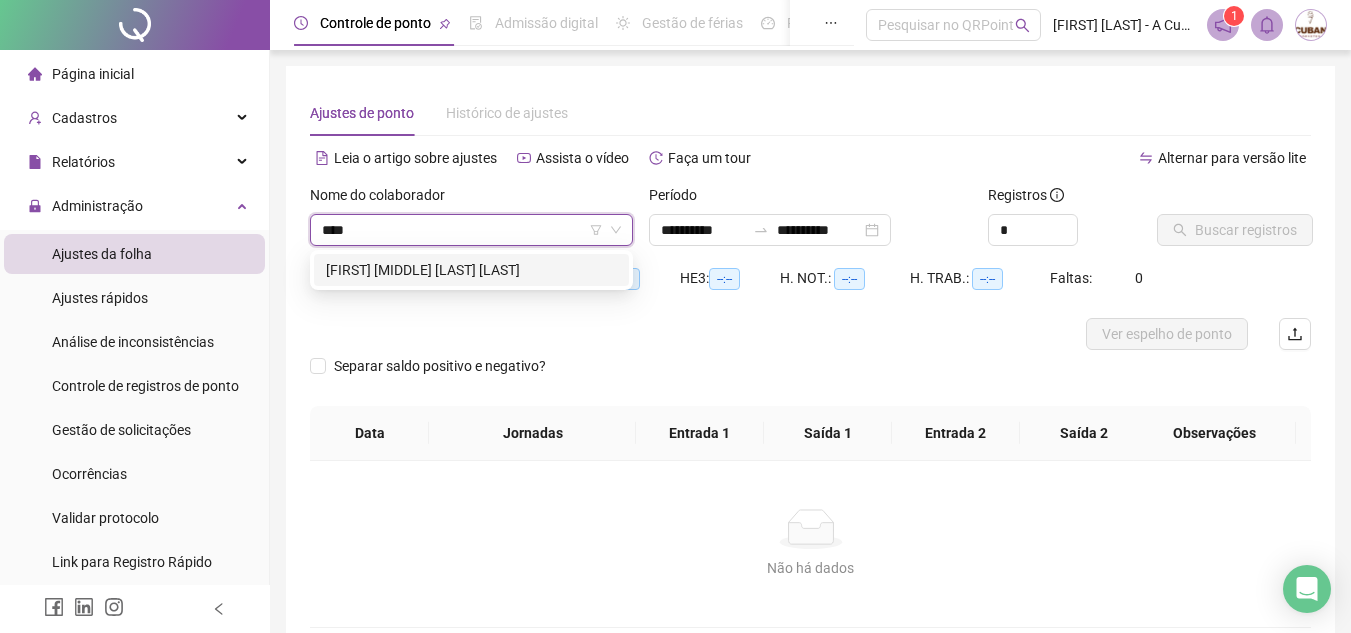 click on "[FIRST] [MIDDLE] [LAST] [LAST]" at bounding box center (471, 270) 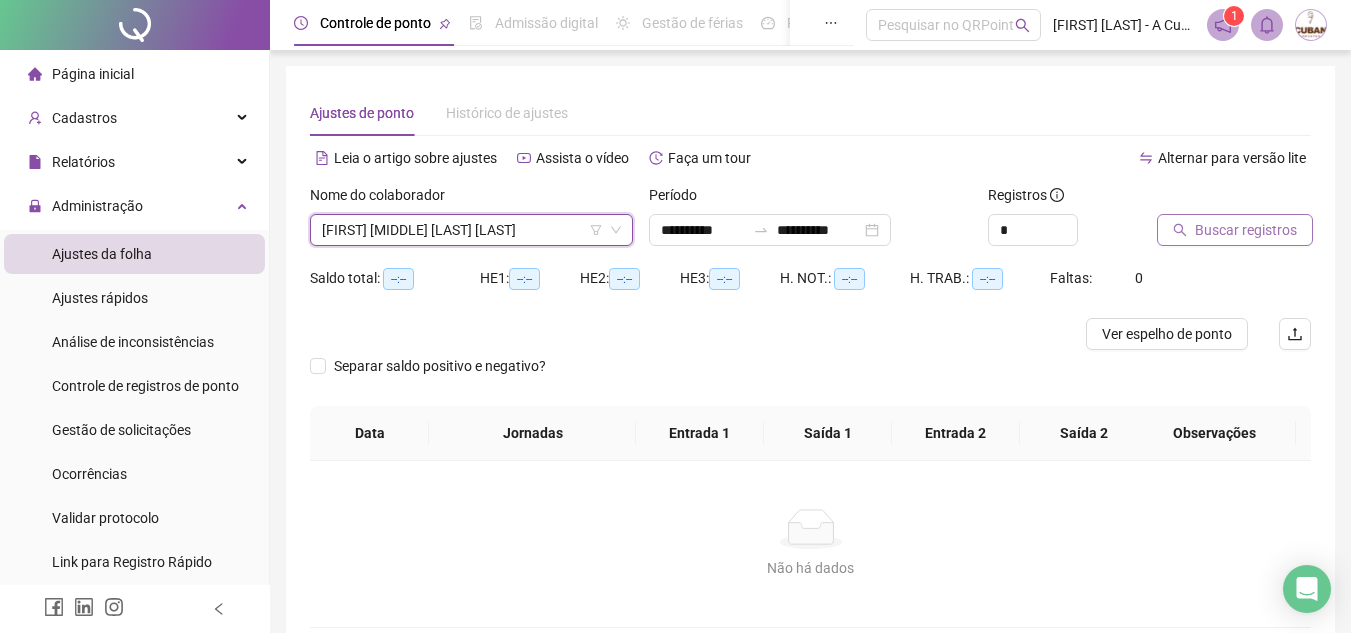 click on "Buscar registros" at bounding box center [1235, 230] 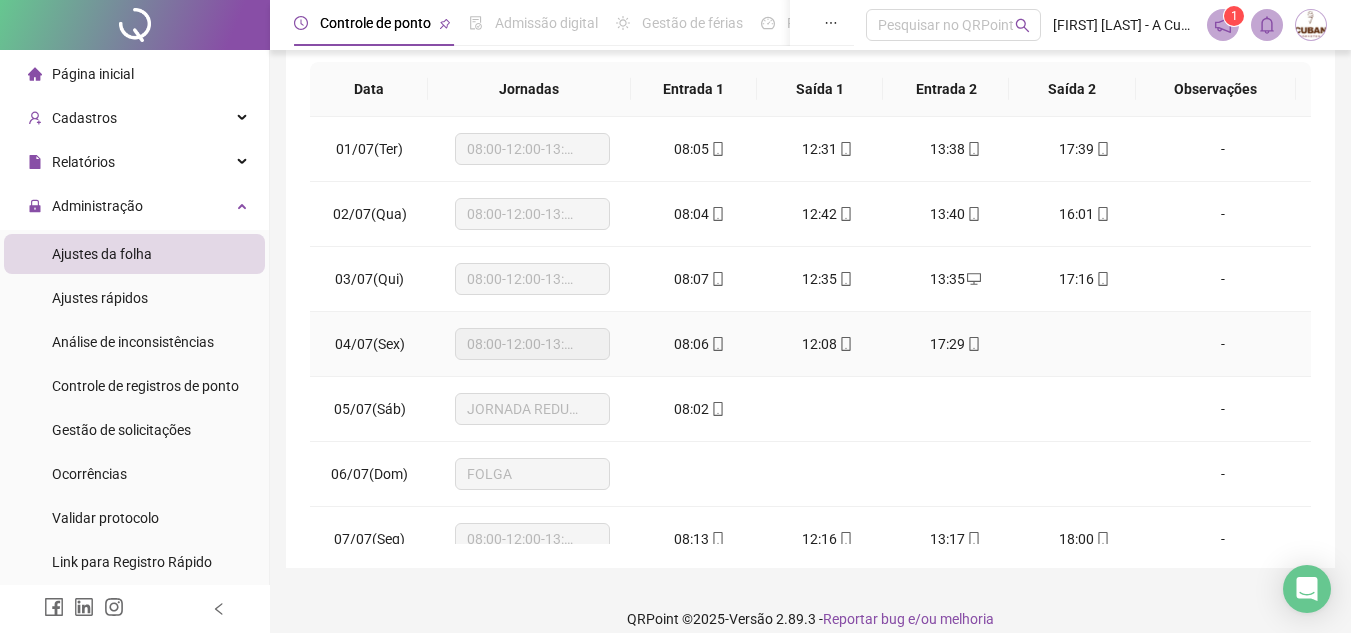 scroll, scrollTop: 389, scrollLeft: 0, axis: vertical 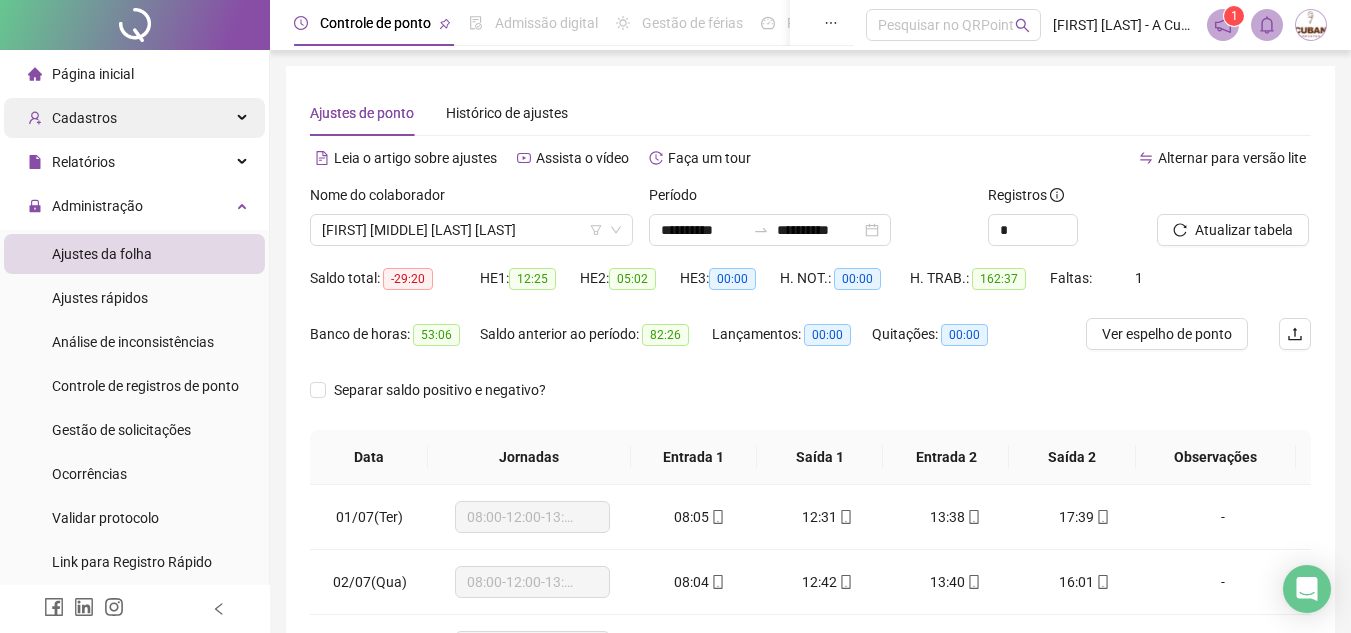 click on "Cadastros" at bounding box center (84, 118) 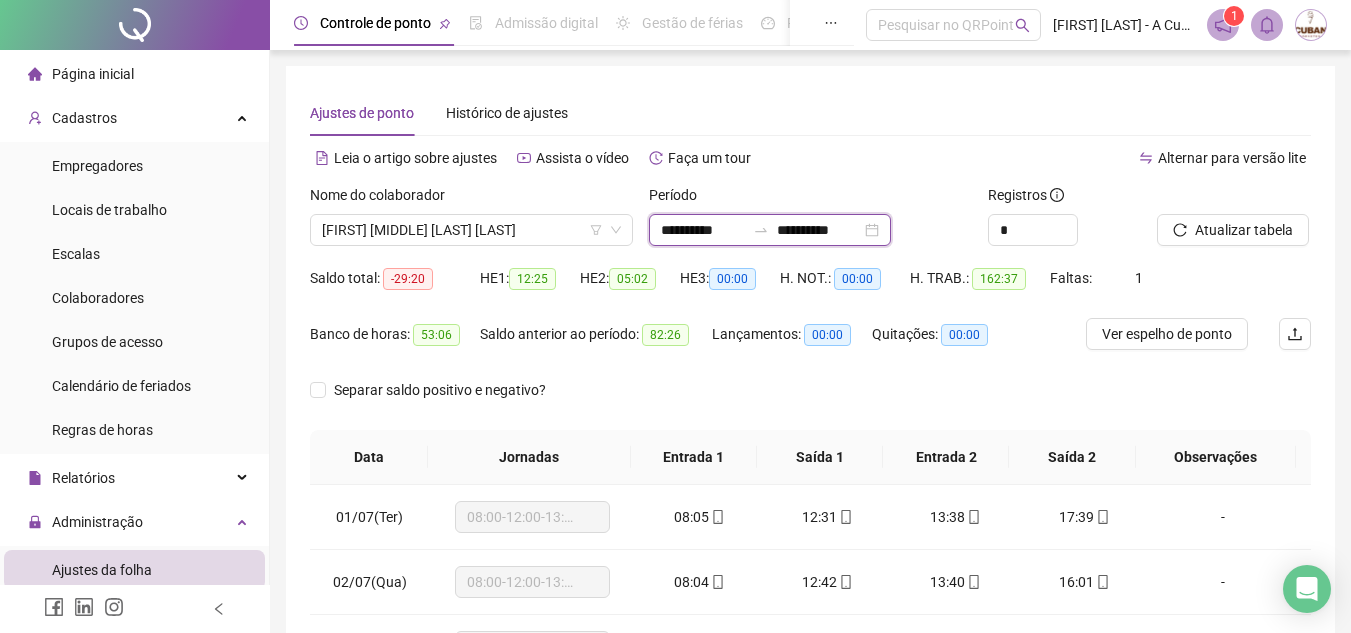 click on "**********" at bounding box center [703, 230] 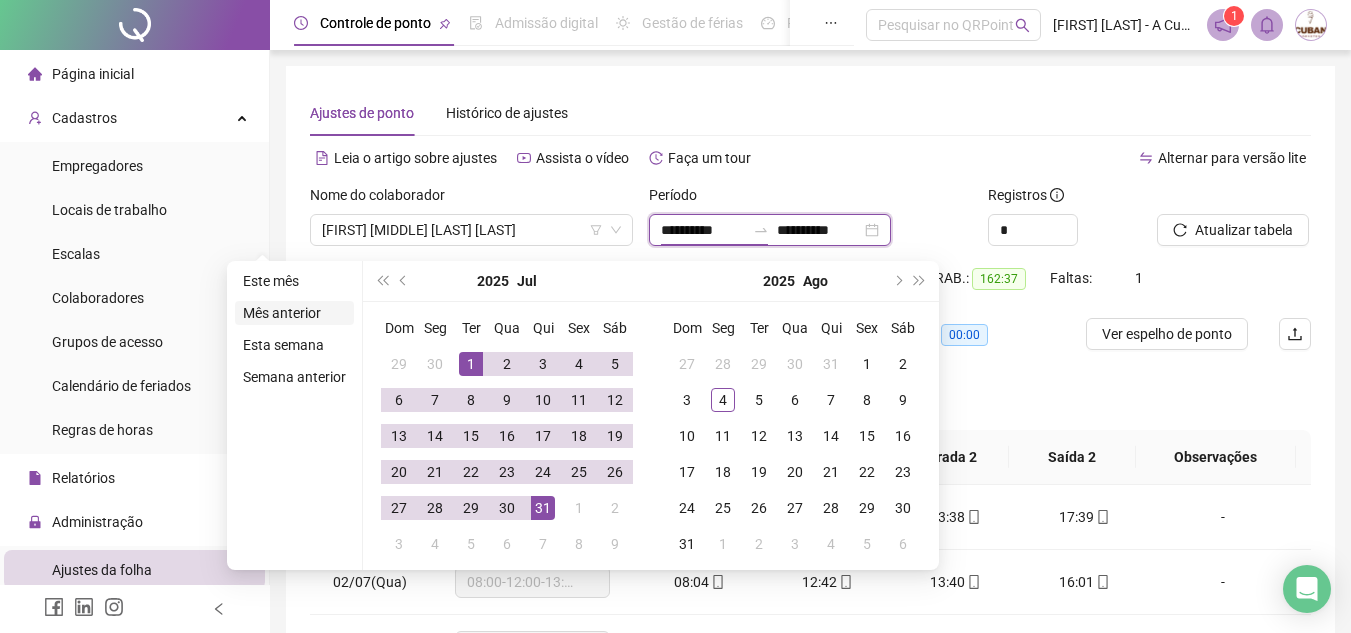 type on "**********" 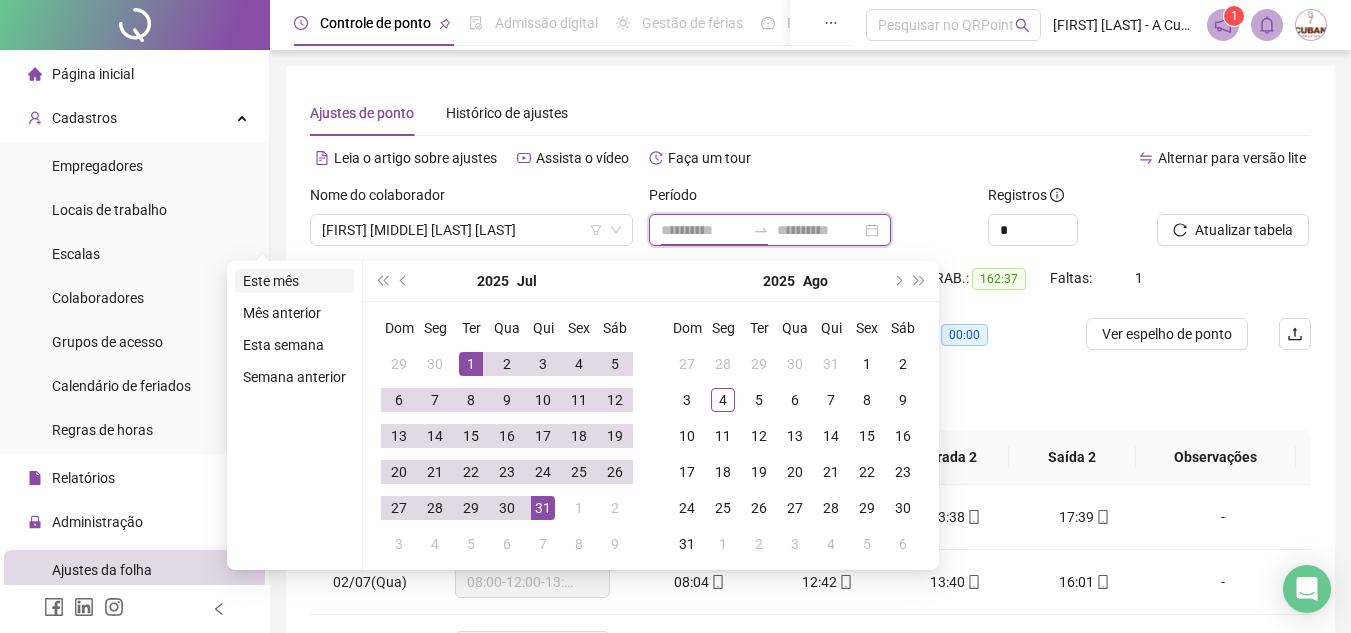 type on "**********" 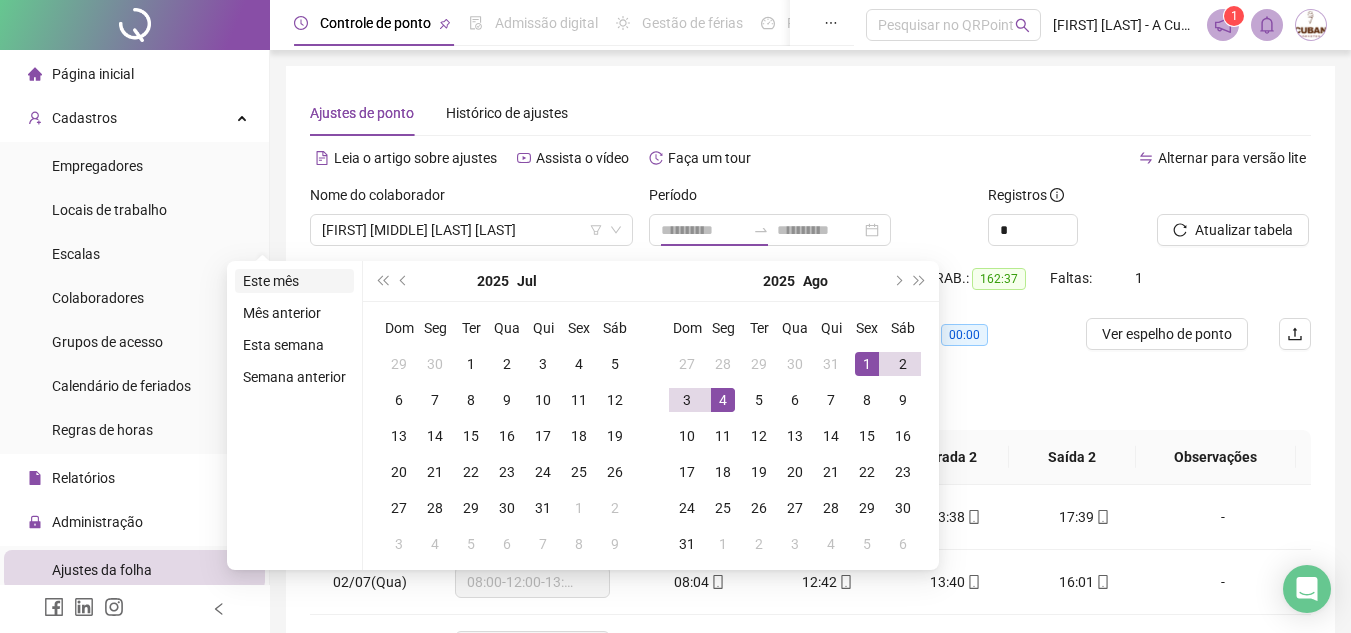 click on "Este mês" at bounding box center (294, 281) 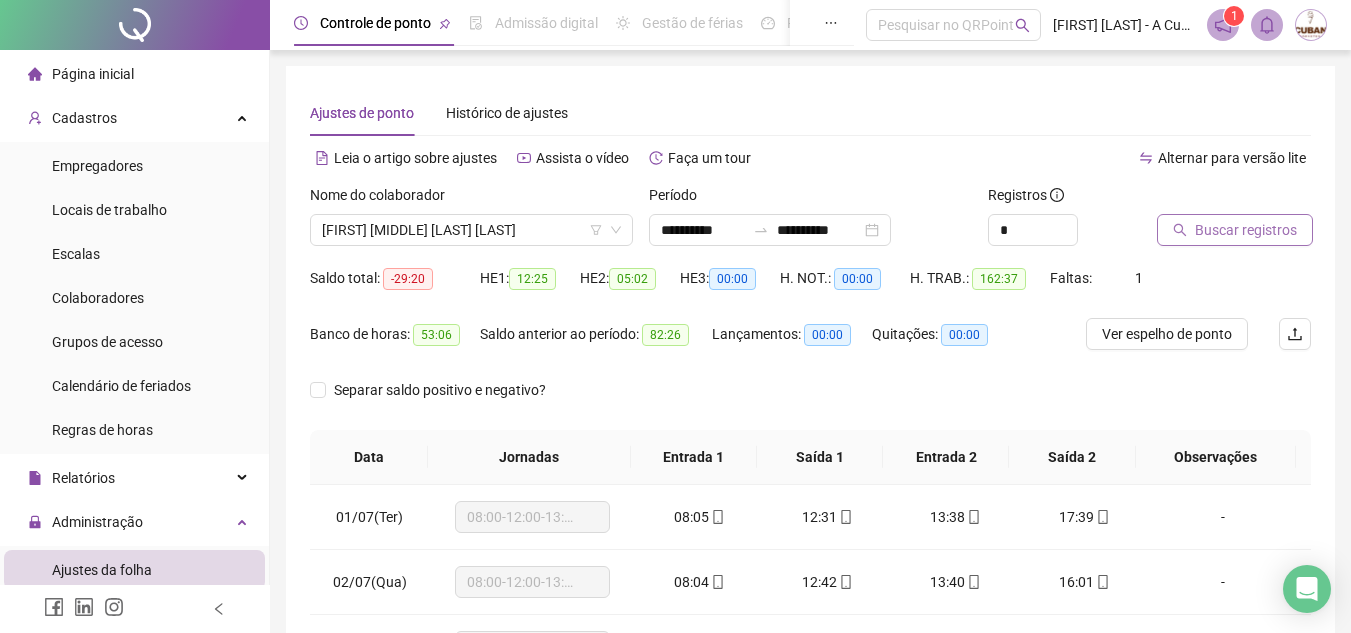 click on "Buscar registros" at bounding box center (1235, 230) 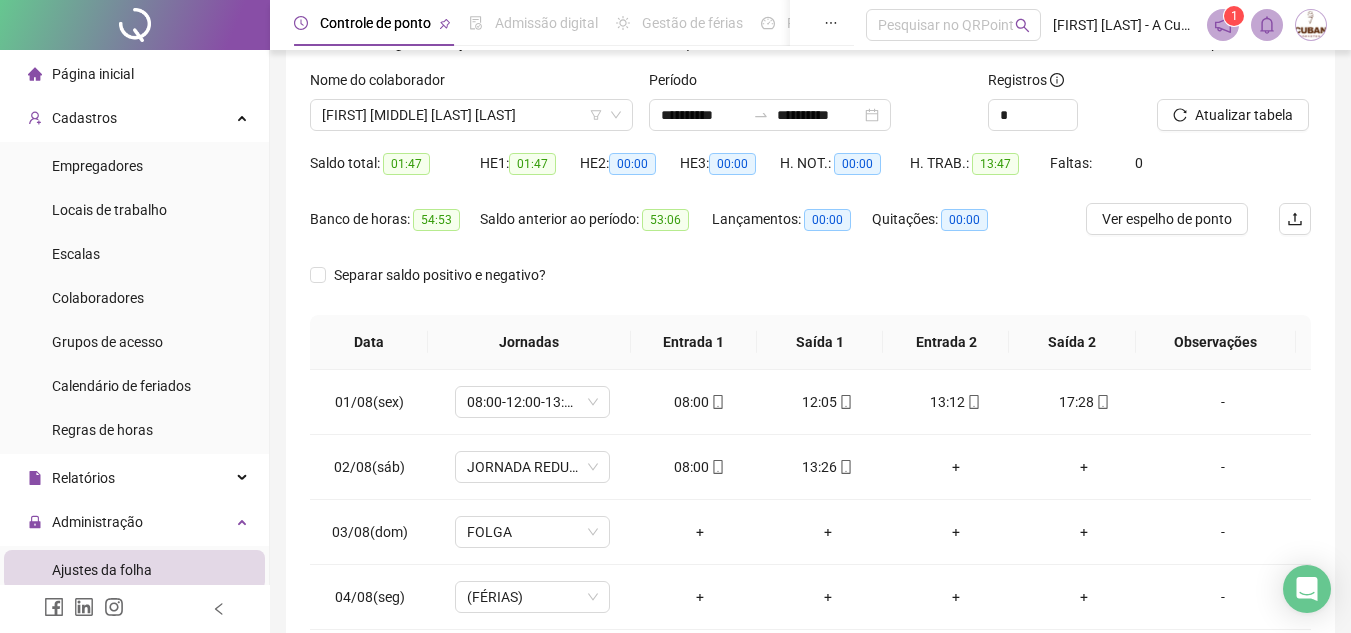 scroll, scrollTop: 222, scrollLeft: 0, axis: vertical 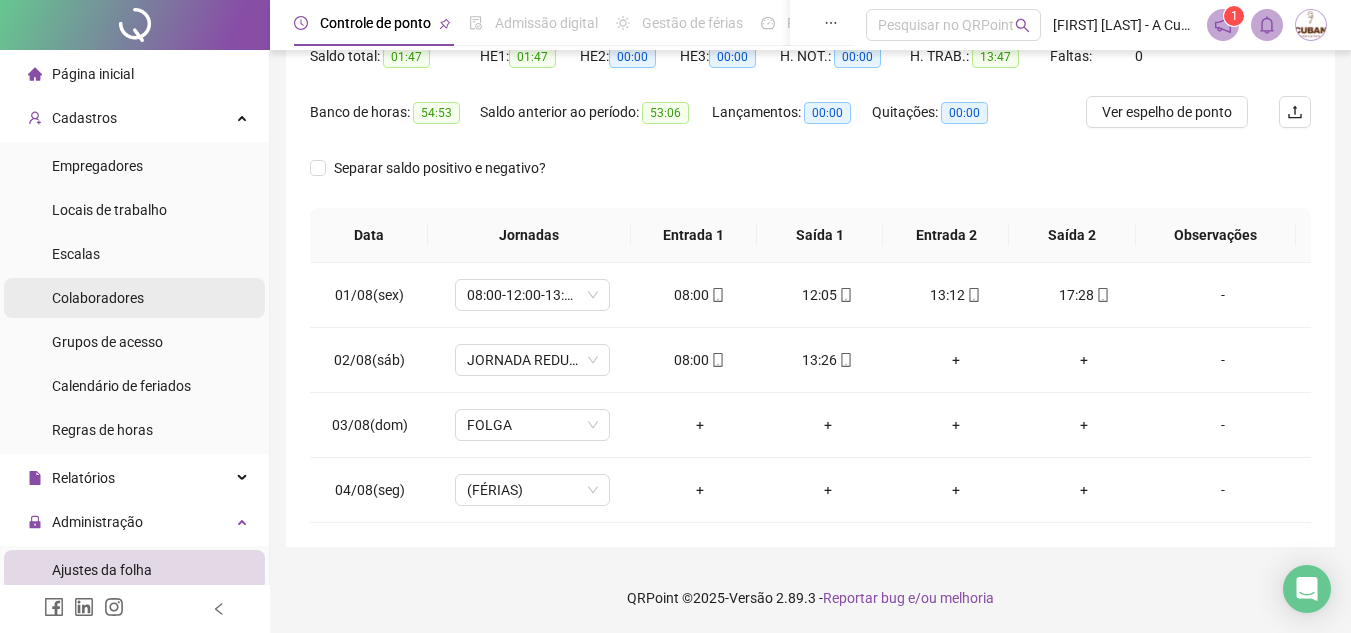click on "Colaboradores" at bounding box center (98, 298) 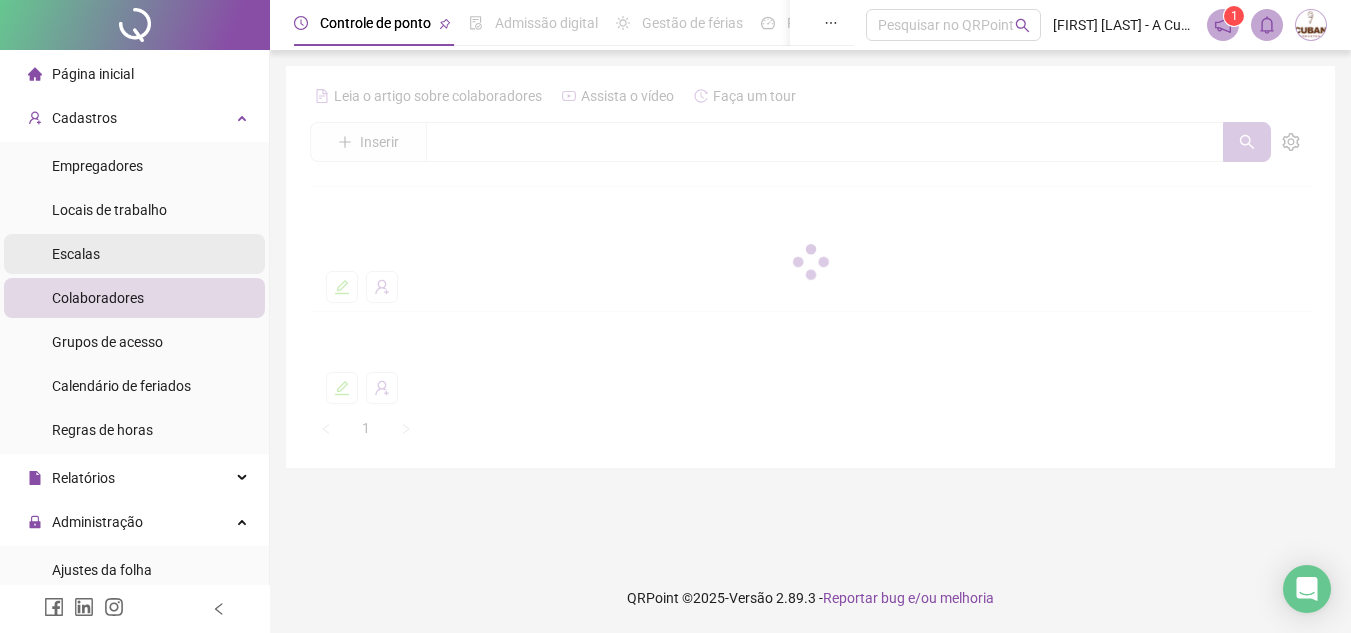 scroll, scrollTop: 0, scrollLeft: 0, axis: both 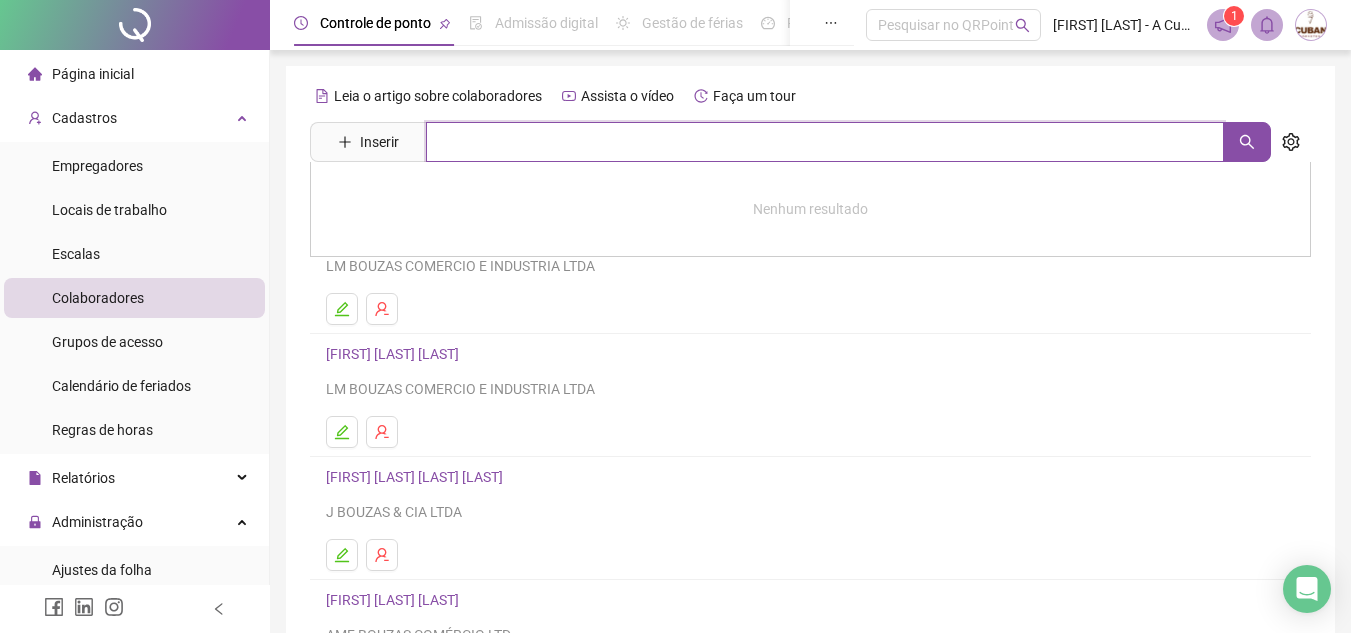 click at bounding box center (825, 142) 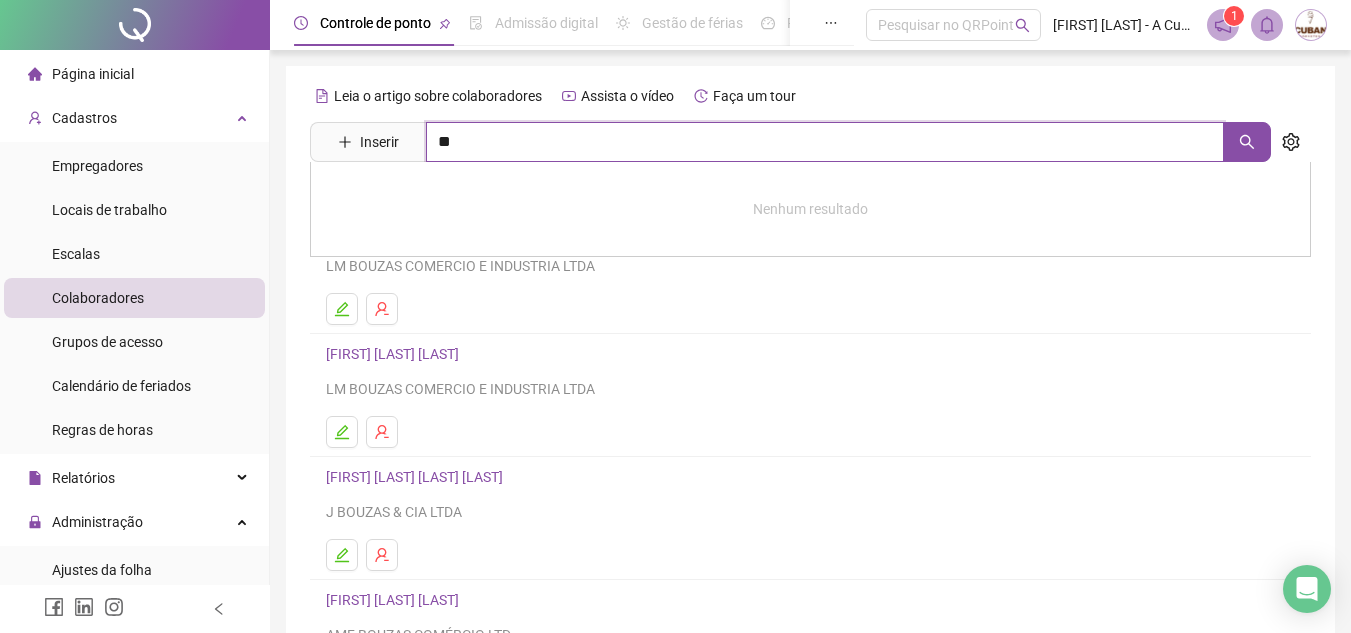 type on "*" 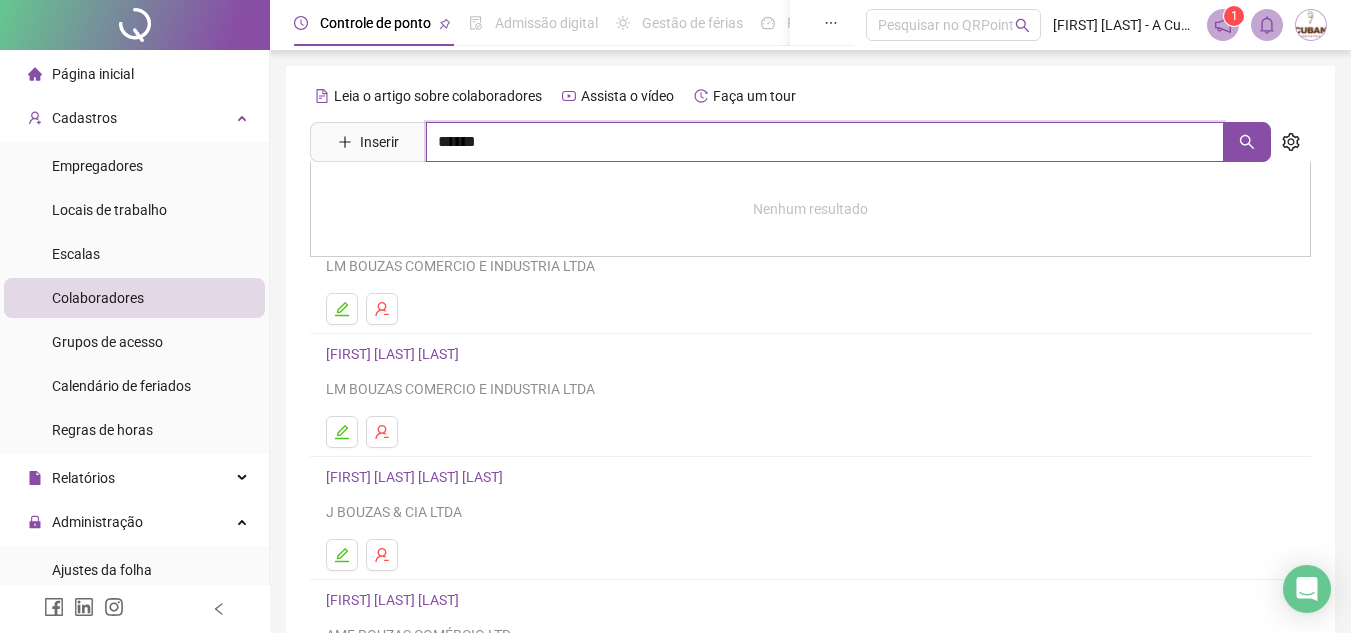 type on "******" 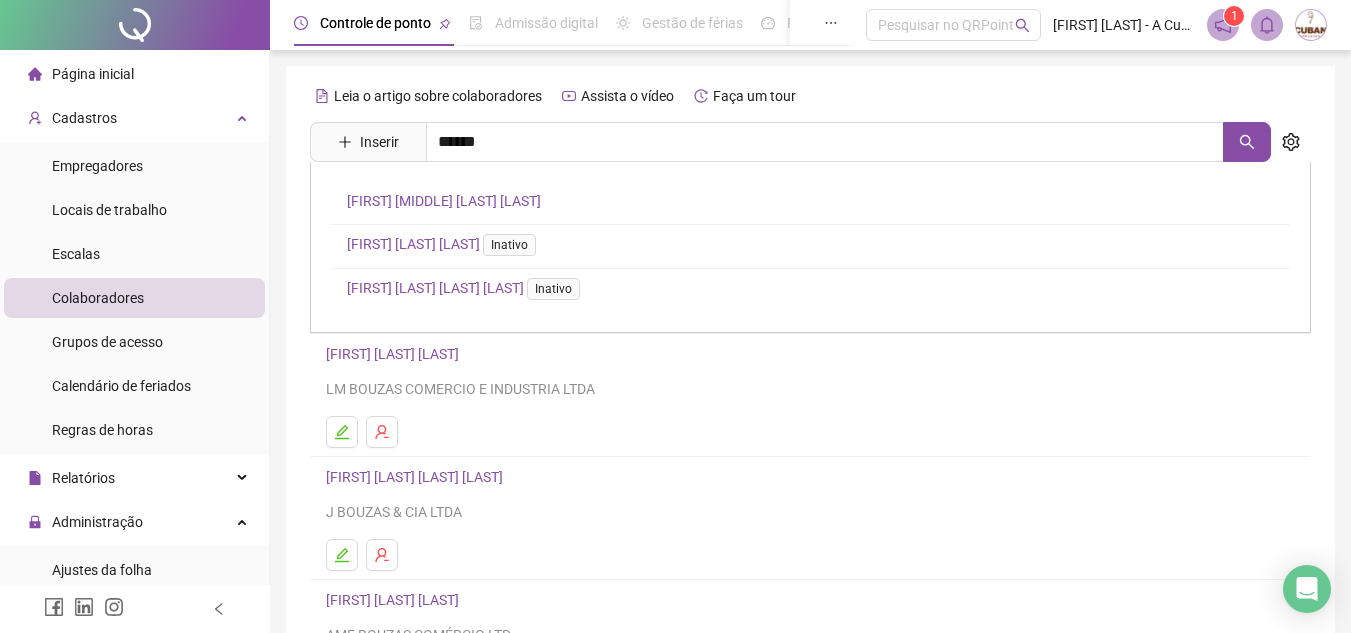 click on "[FIRST] [MIDDLE] [LAST] [LAST]" at bounding box center (444, 201) 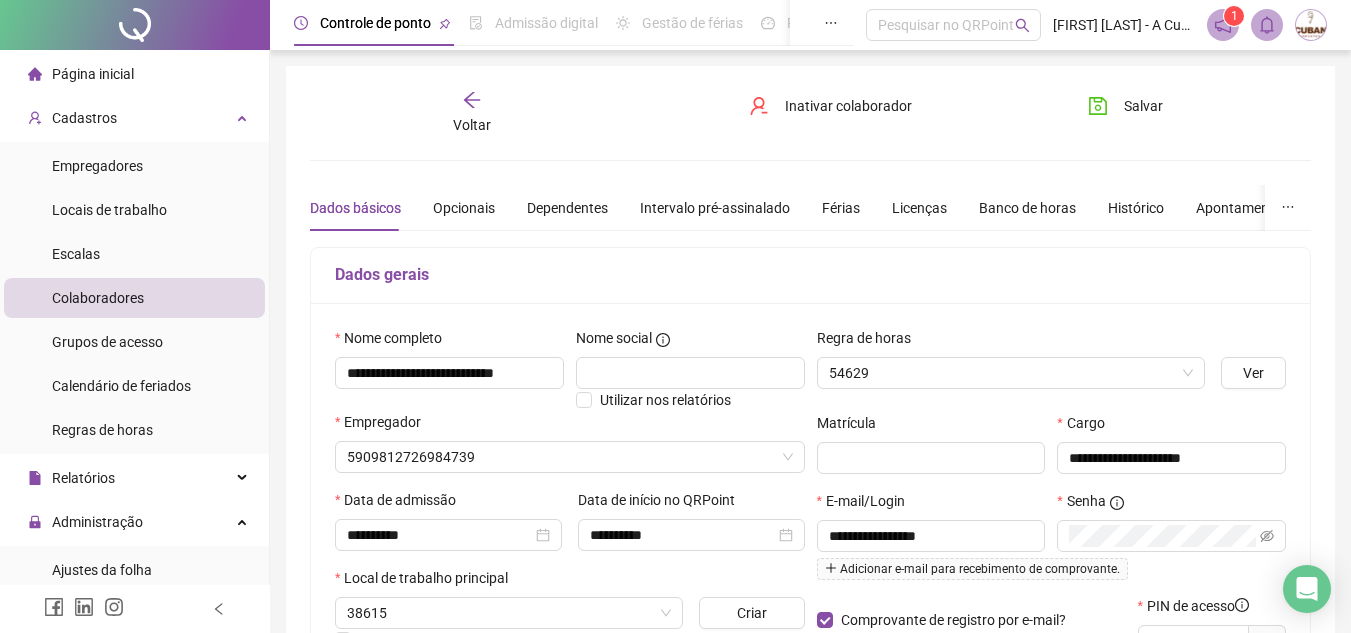 type on "**********" 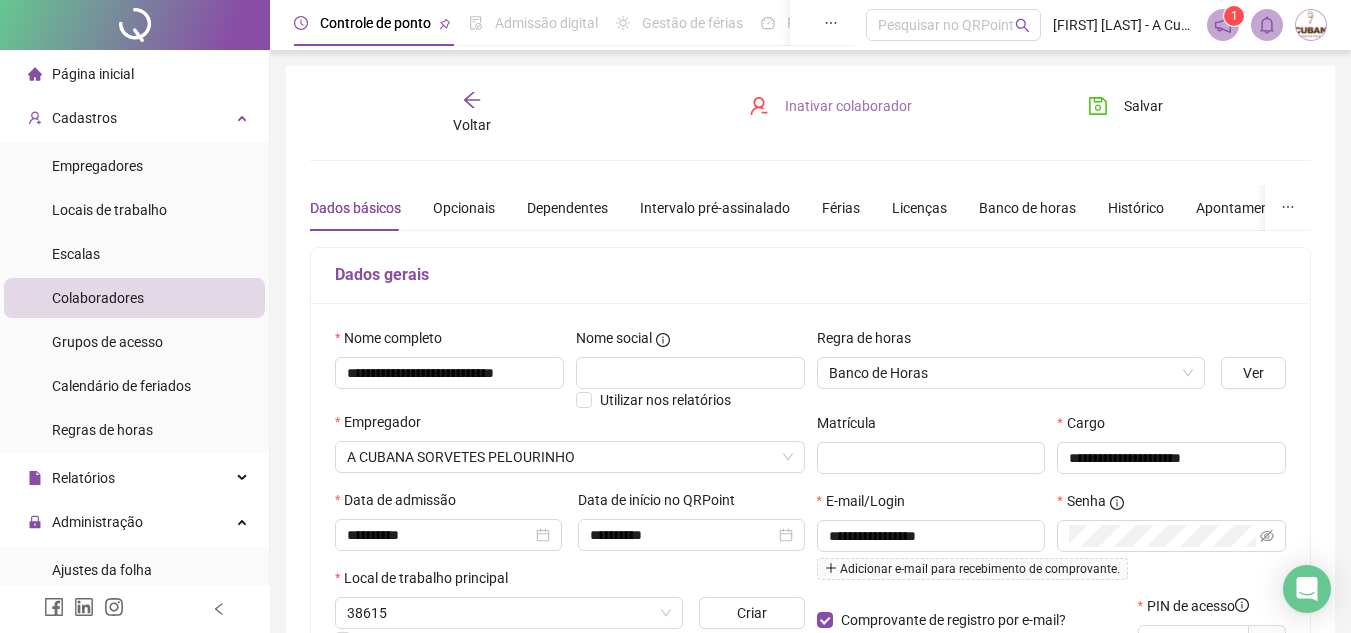 click on "Inativar colaborador" at bounding box center (848, 106) 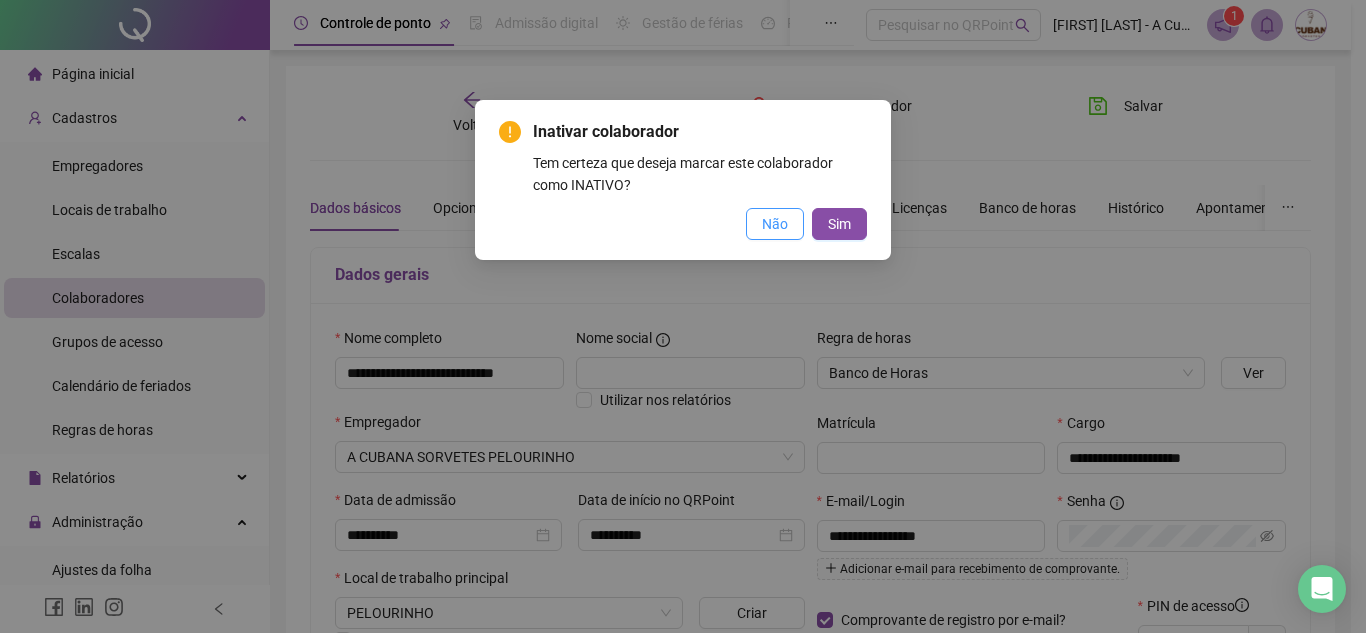 click on "Não" at bounding box center [775, 224] 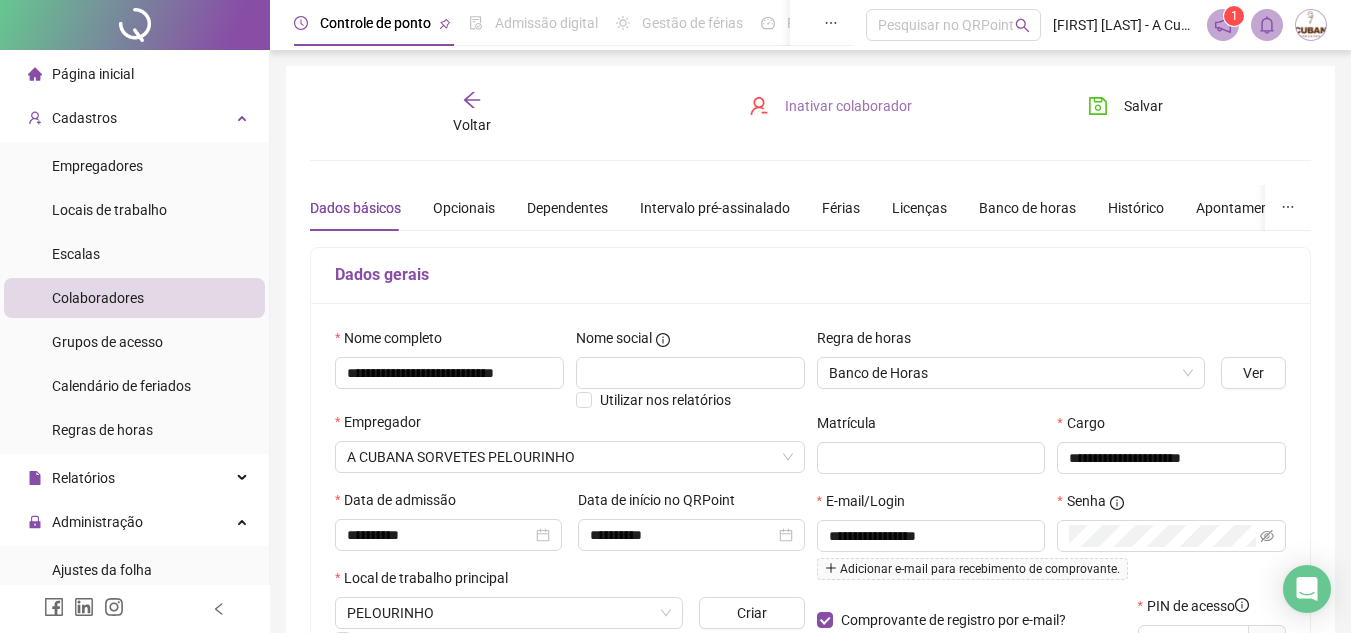 click on "Inativar colaborador" at bounding box center (848, 106) 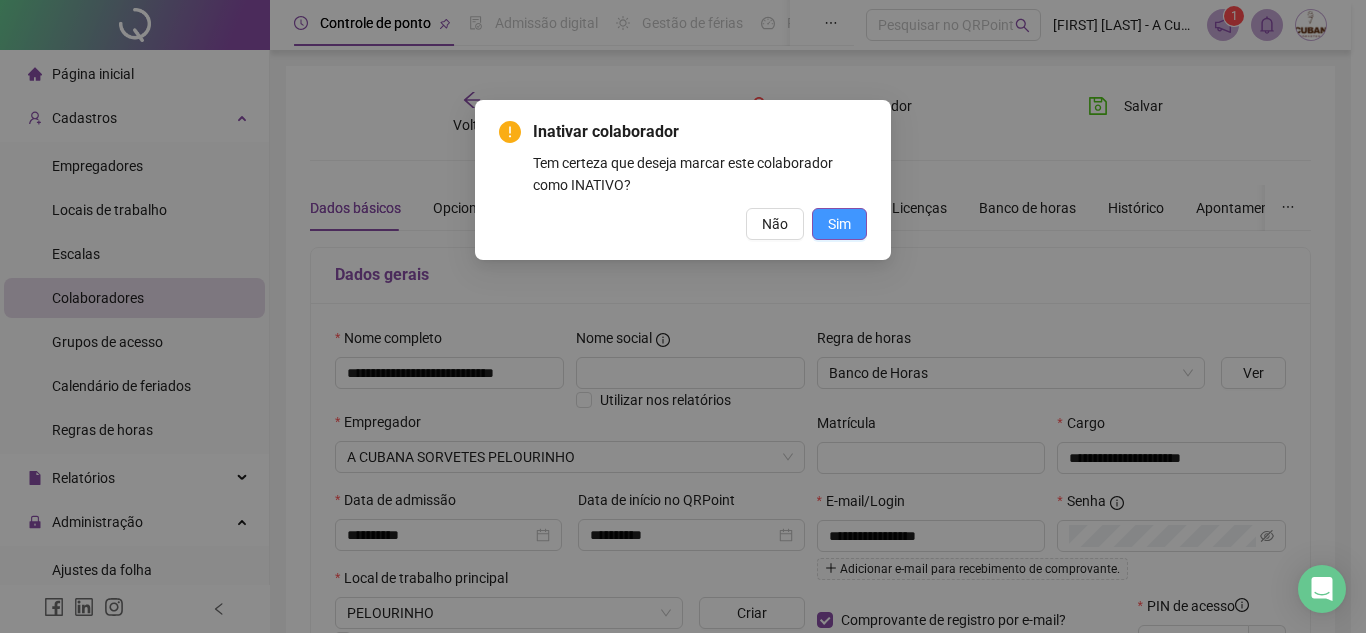 click on "Sim" at bounding box center (839, 224) 